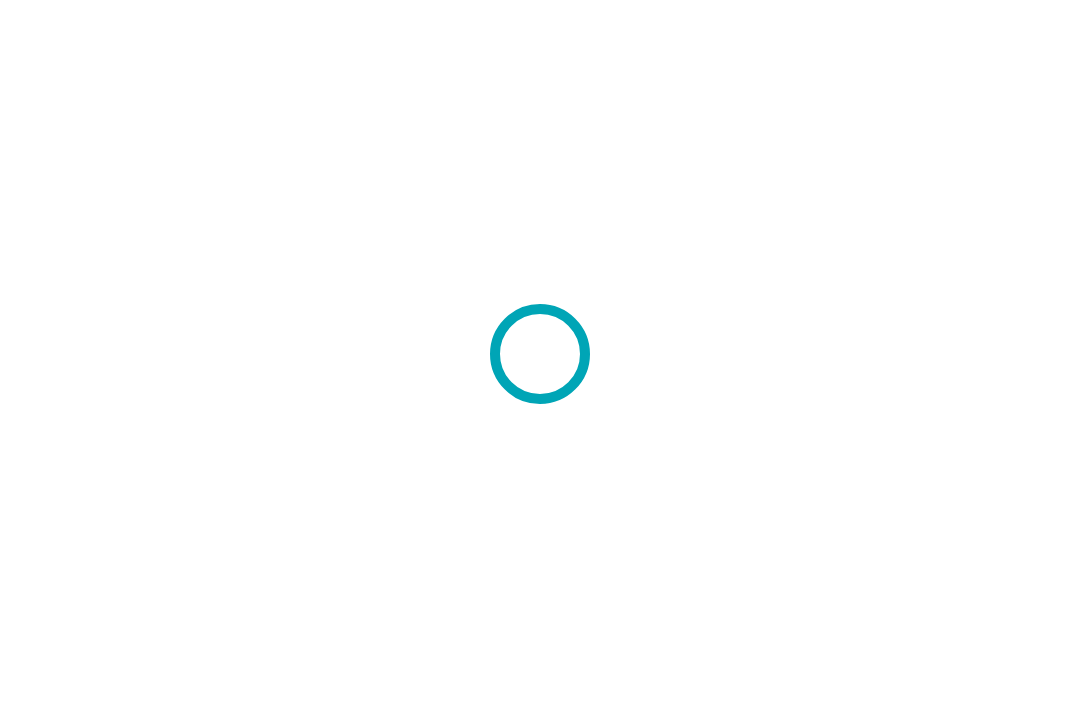 scroll, scrollTop: 0, scrollLeft: 0, axis: both 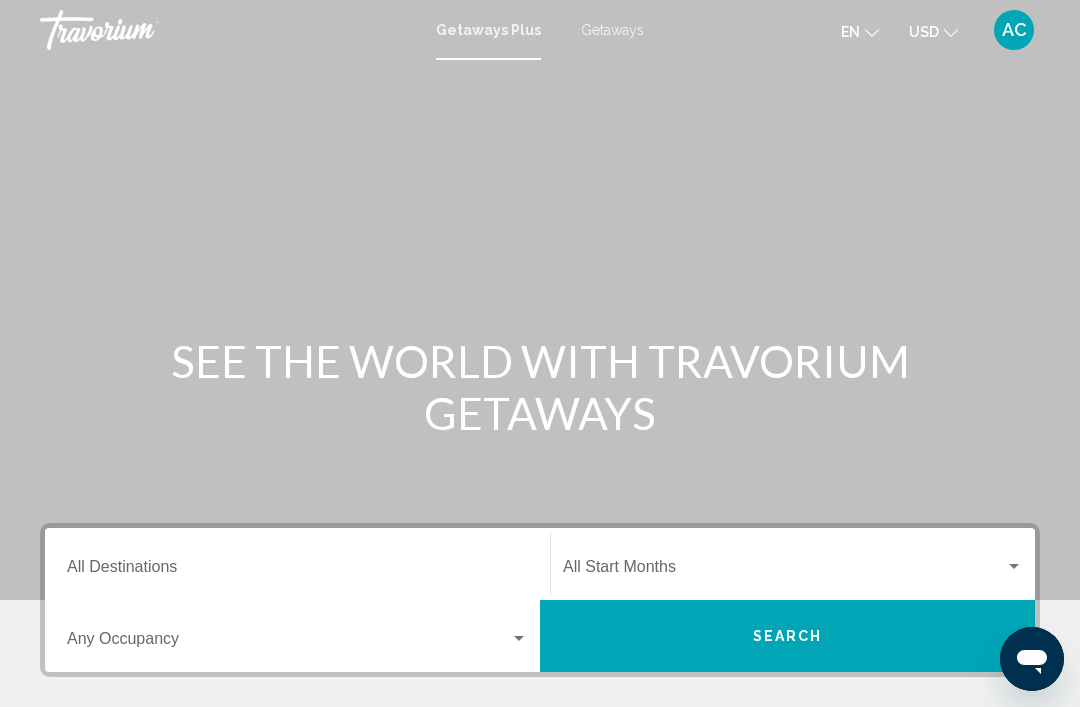 click on "Getaways" at bounding box center [612, 30] 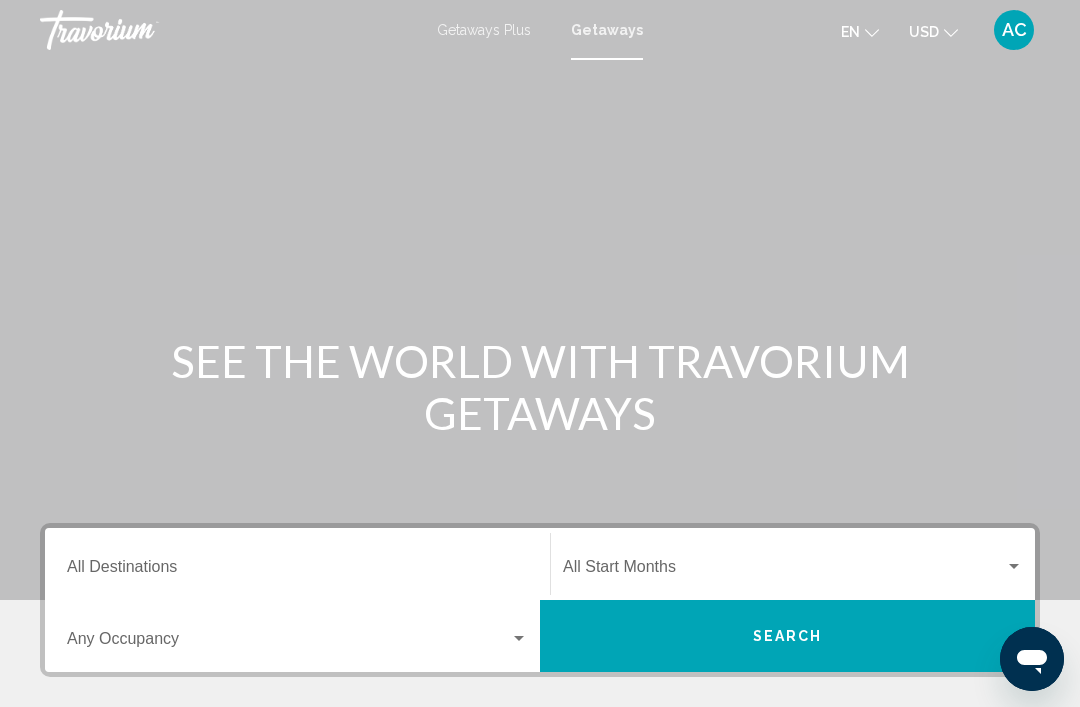 click on "Destination All Destinations" at bounding box center (297, 564) 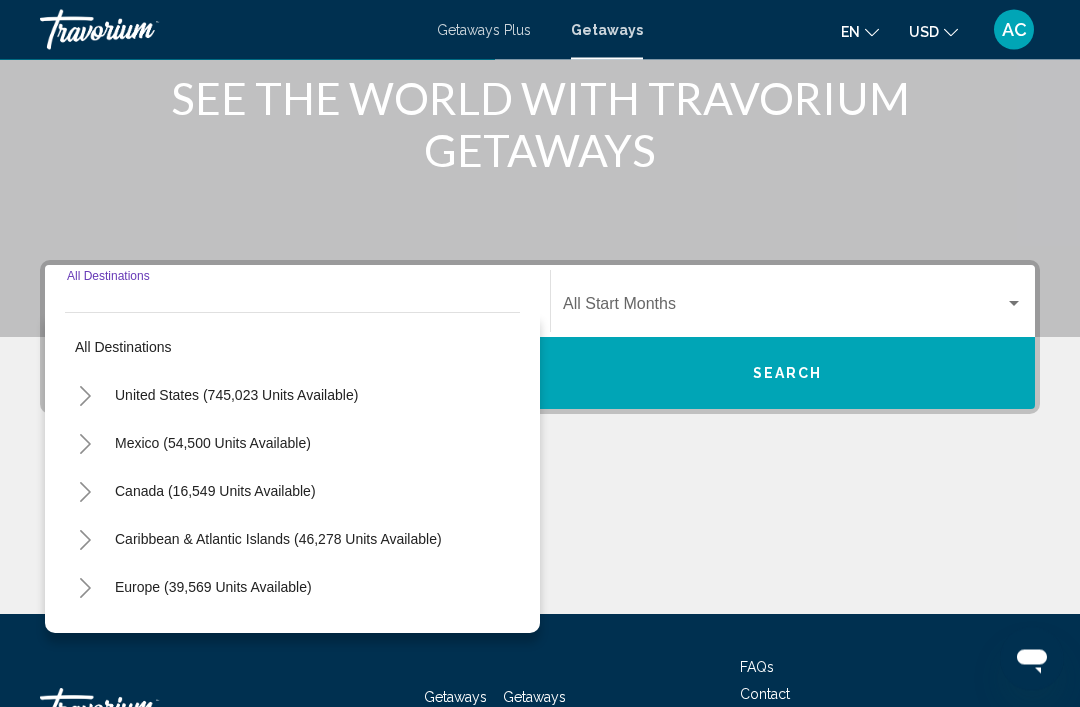 scroll, scrollTop: 415, scrollLeft: 0, axis: vertical 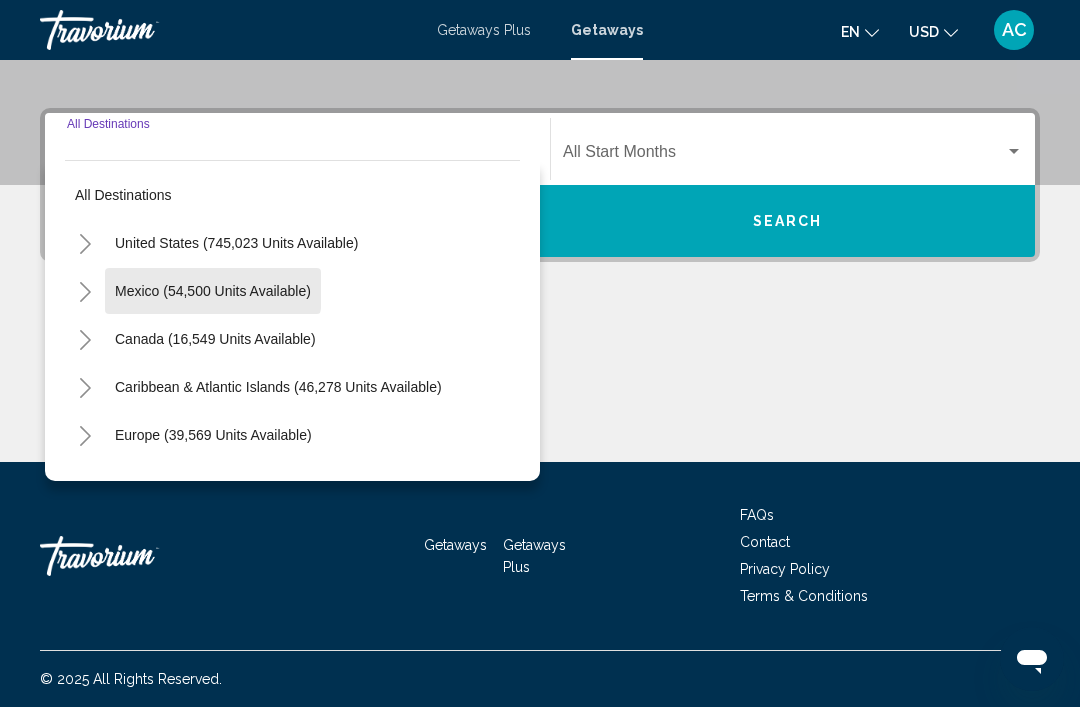click on "Mexico (54,500 units available)" at bounding box center [215, 339] 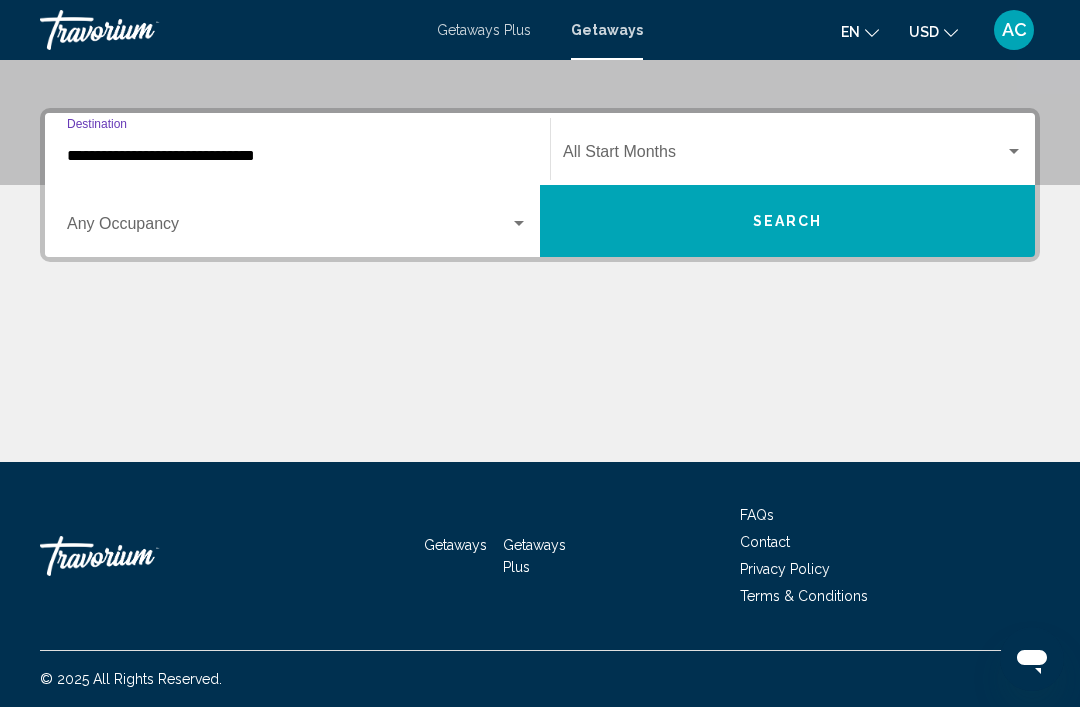 click on "**********" at bounding box center (297, 156) 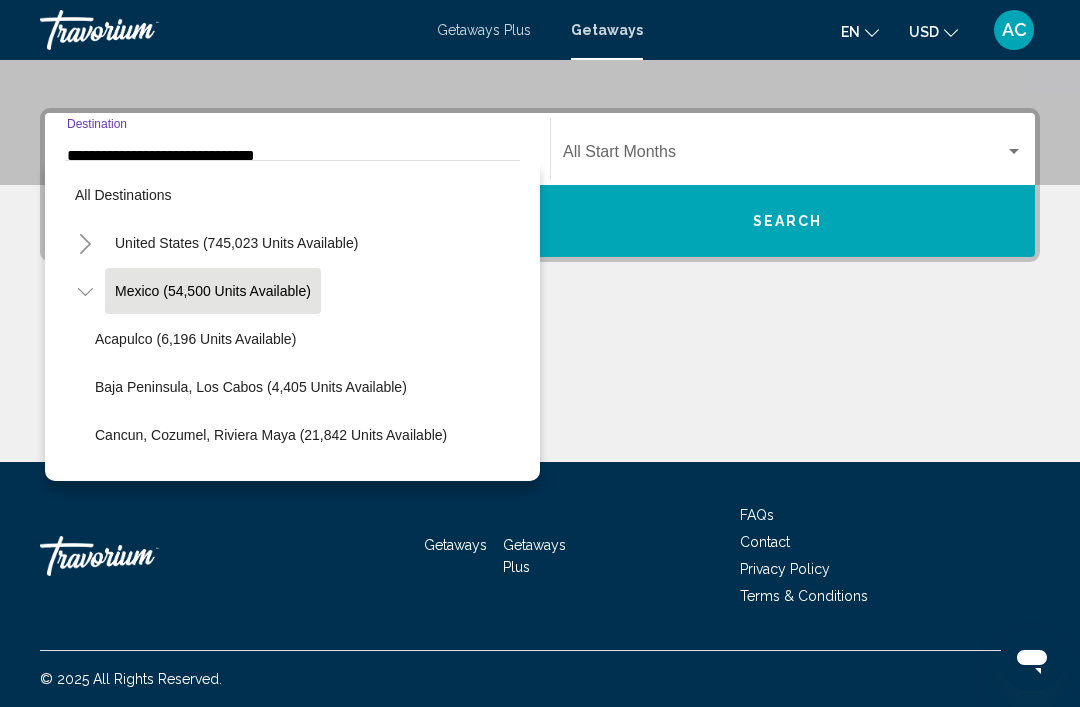 scroll, scrollTop: 353, scrollLeft: 0, axis: vertical 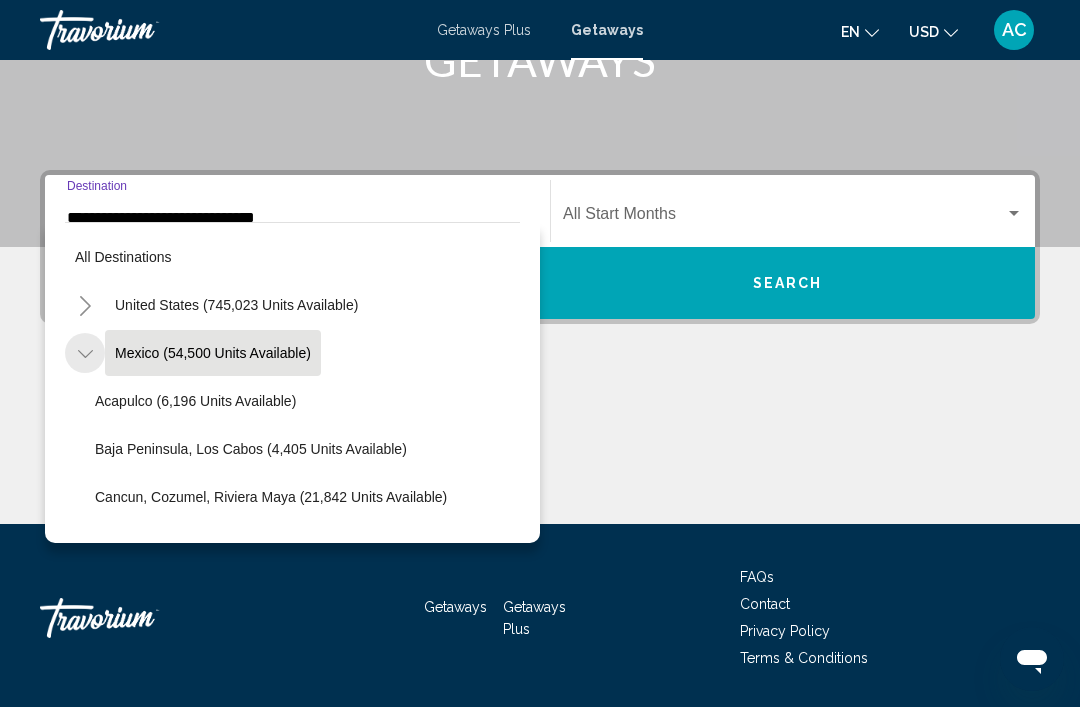 click 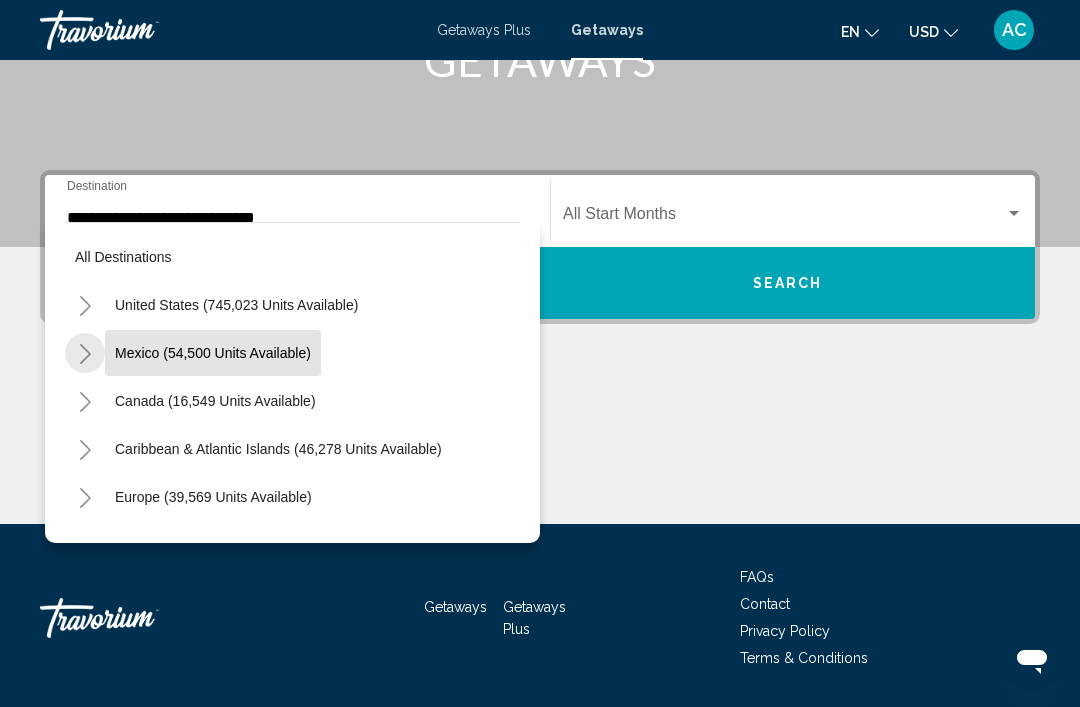click 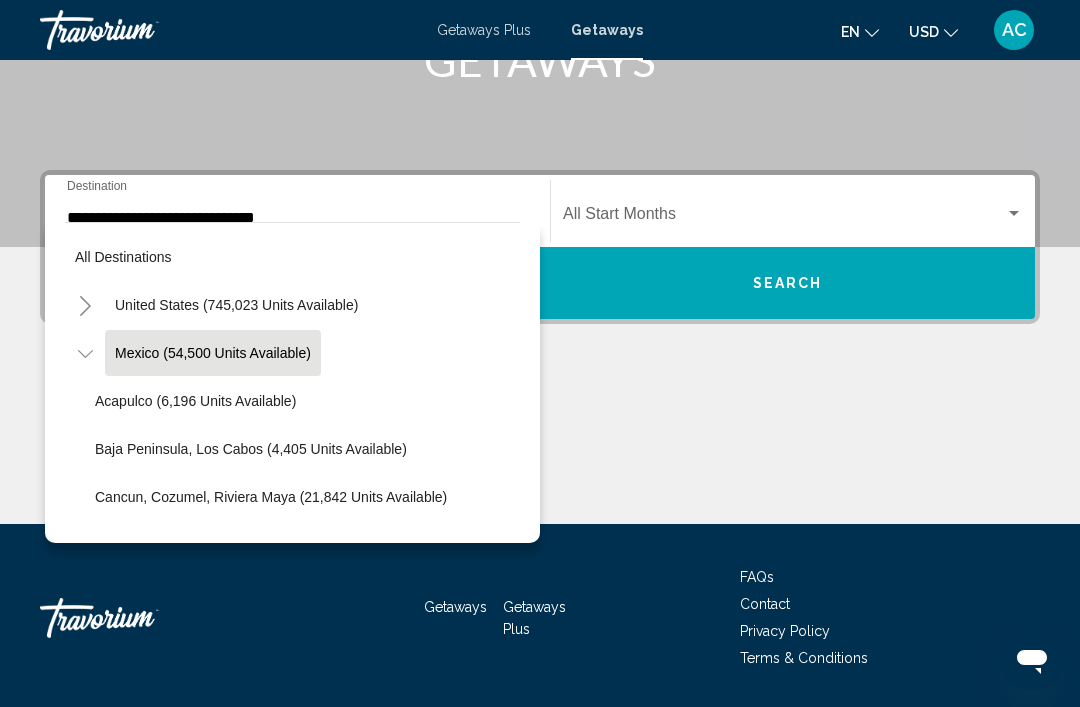 click on "Baja Peninsula, Los Cabos (4,405 units available)" 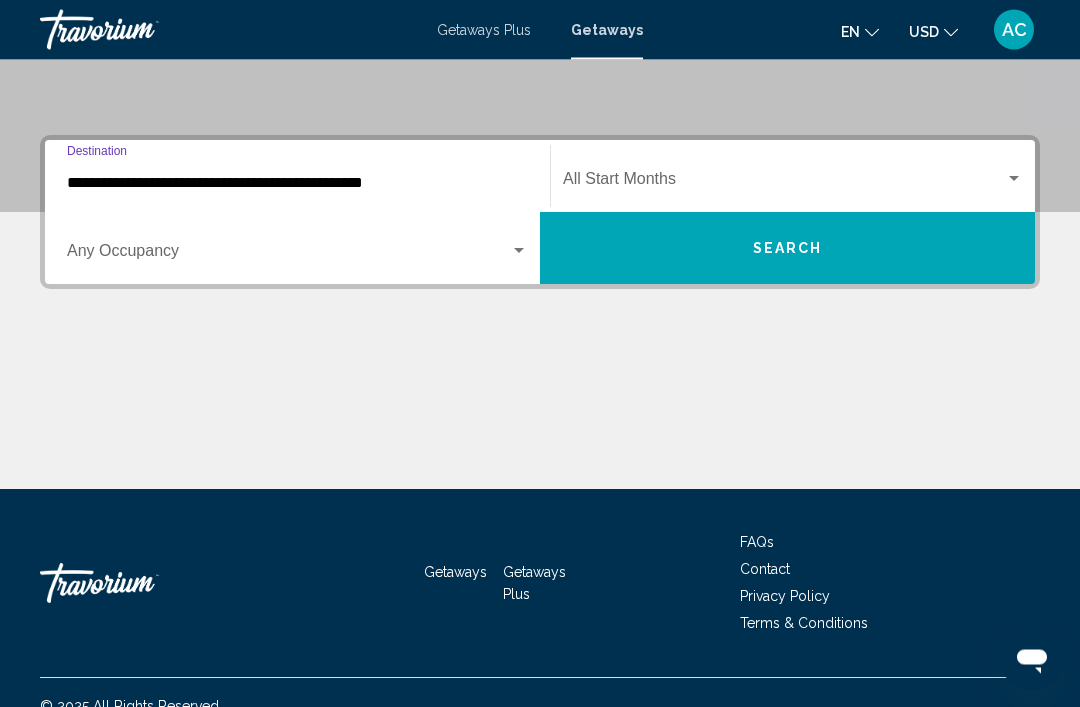 scroll, scrollTop: 415, scrollLeft: 0, axis: vertical 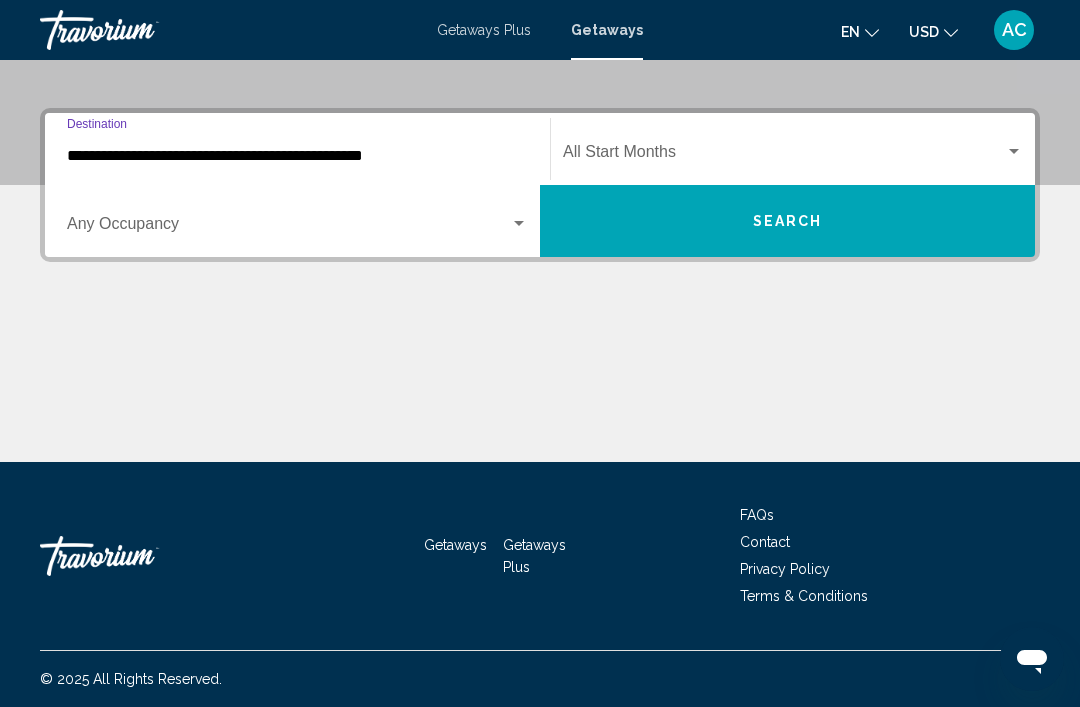 click at bounding box center [784, 156] 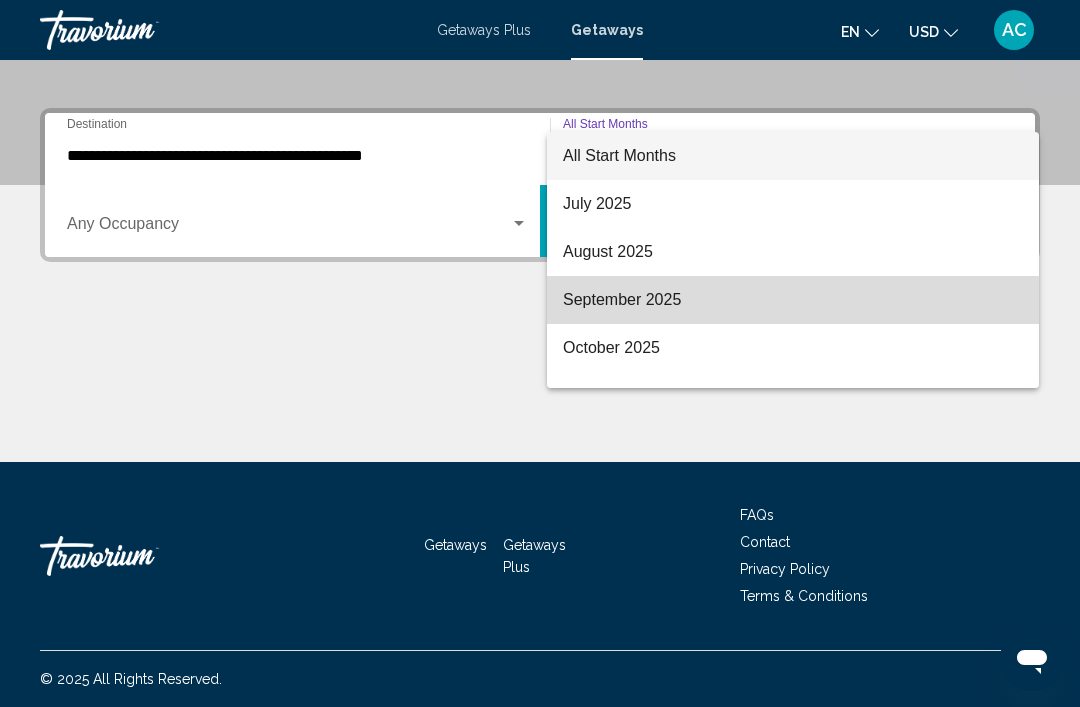 click on "September 2025" at bounding box center (793, 300) 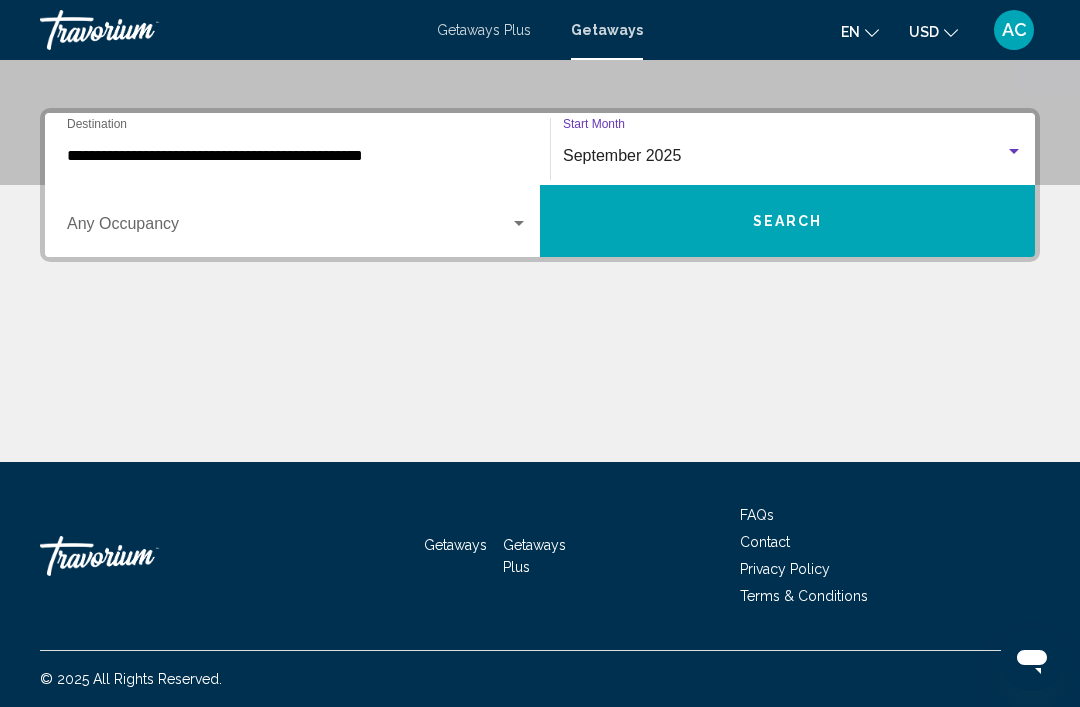 click on "Search" at bounding box center [787, 221] 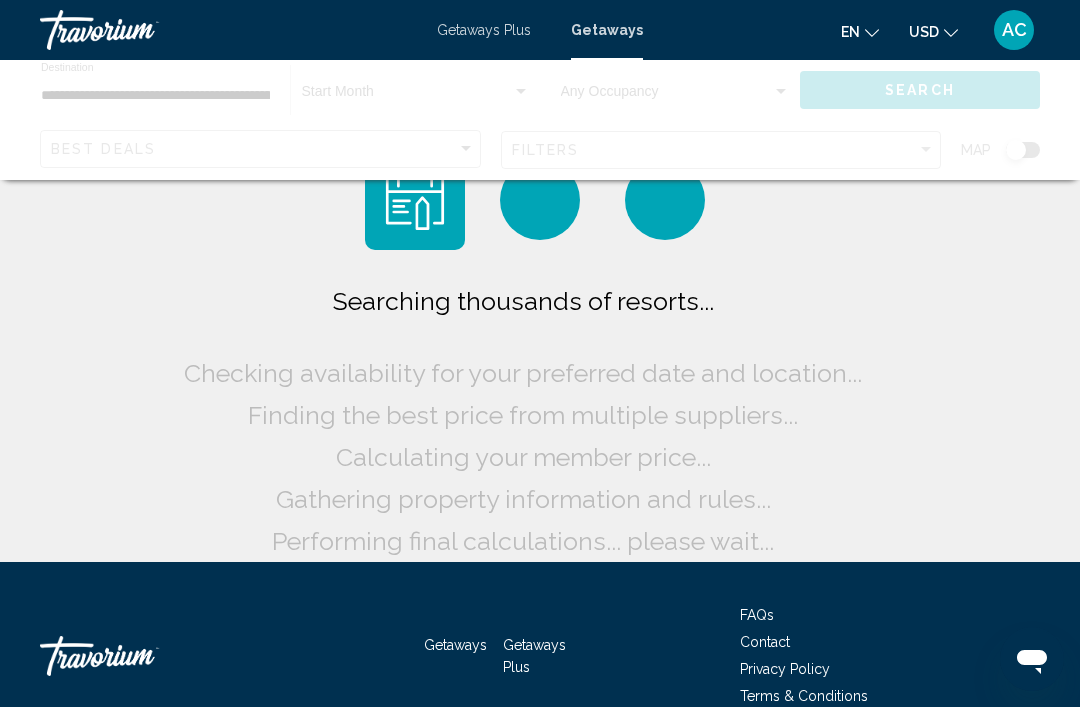 scroll, scrollTop: 100, scrollLeft: 0, axis: vertical 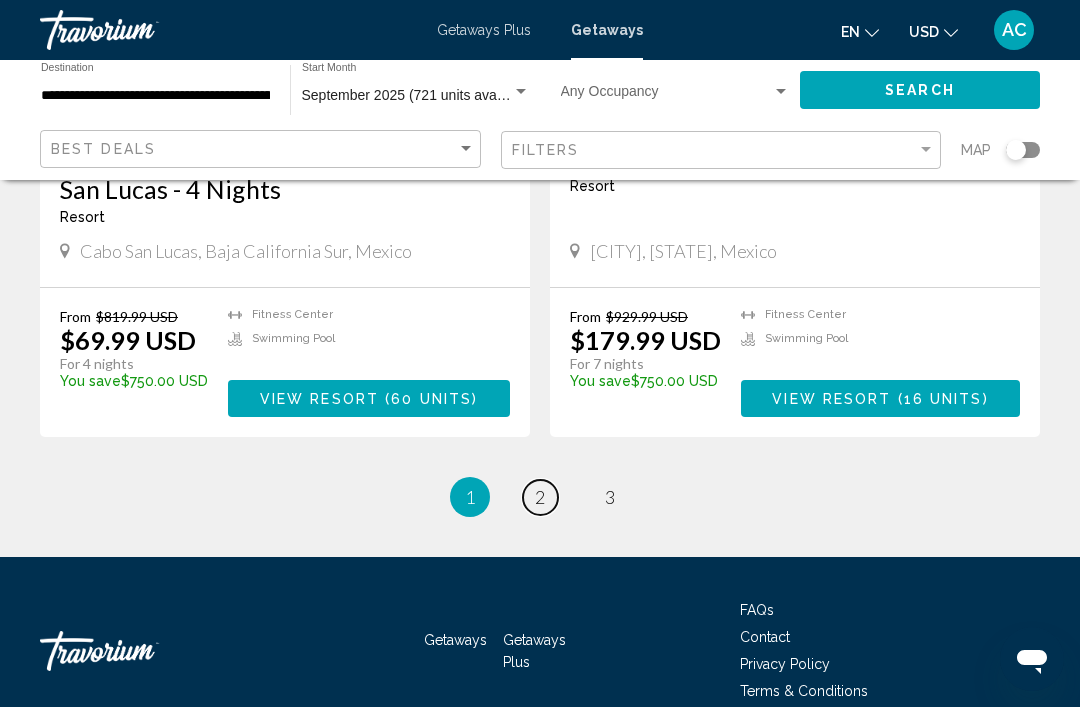 click on "2" at bounding box center (540, 497) 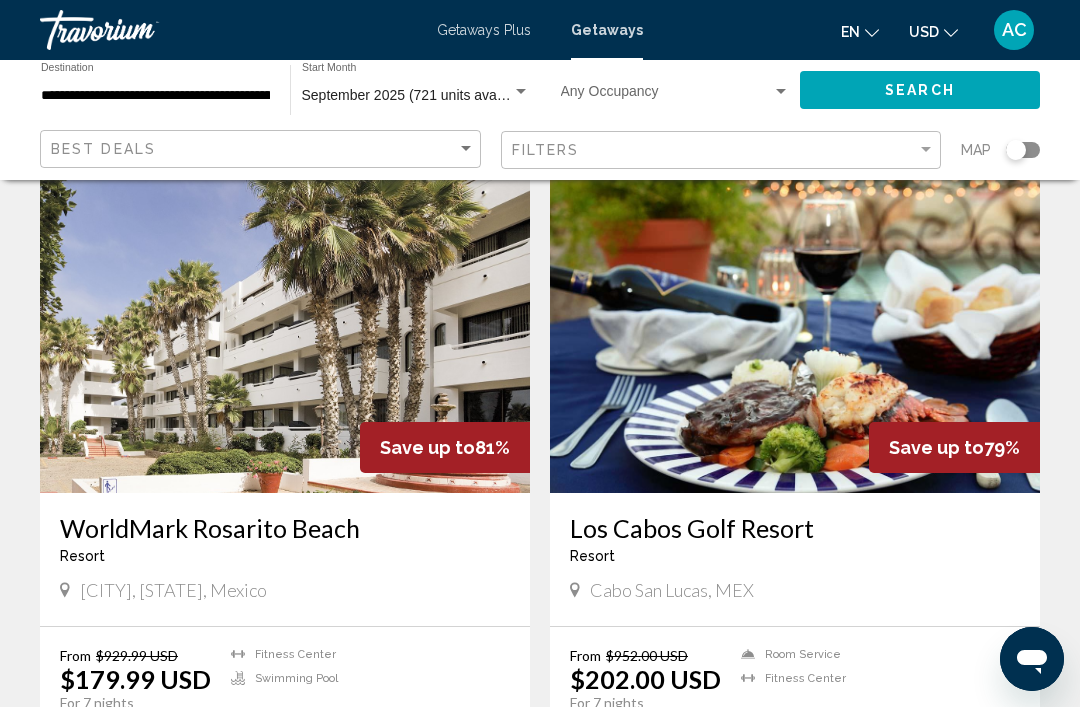 scroll, scrollTop: 95, scrollLeft: 0, axis: vertical 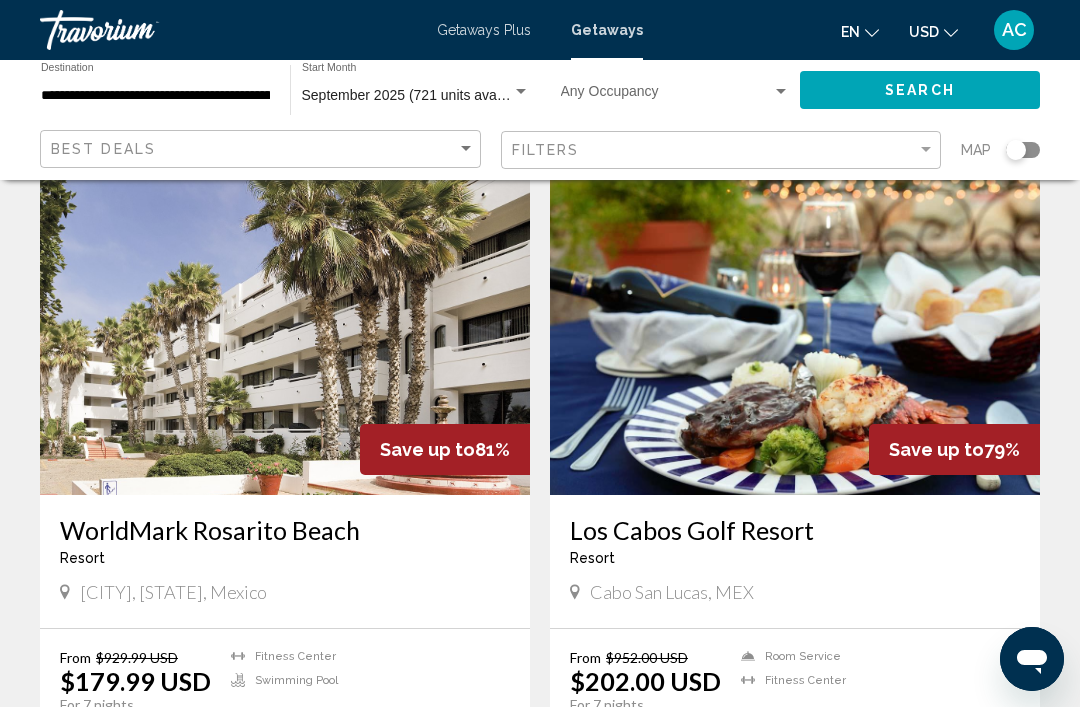 click at bounding box center [795, 335] 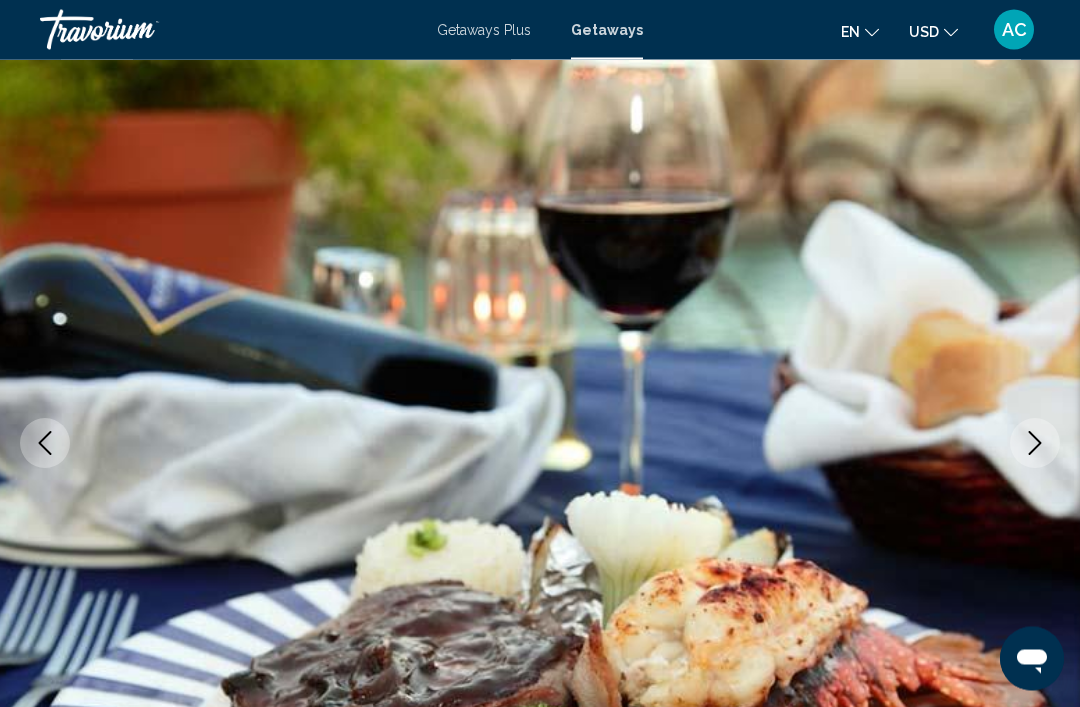 scroll, scrollTop: 144, scrollLeft: 0, axis: vertical 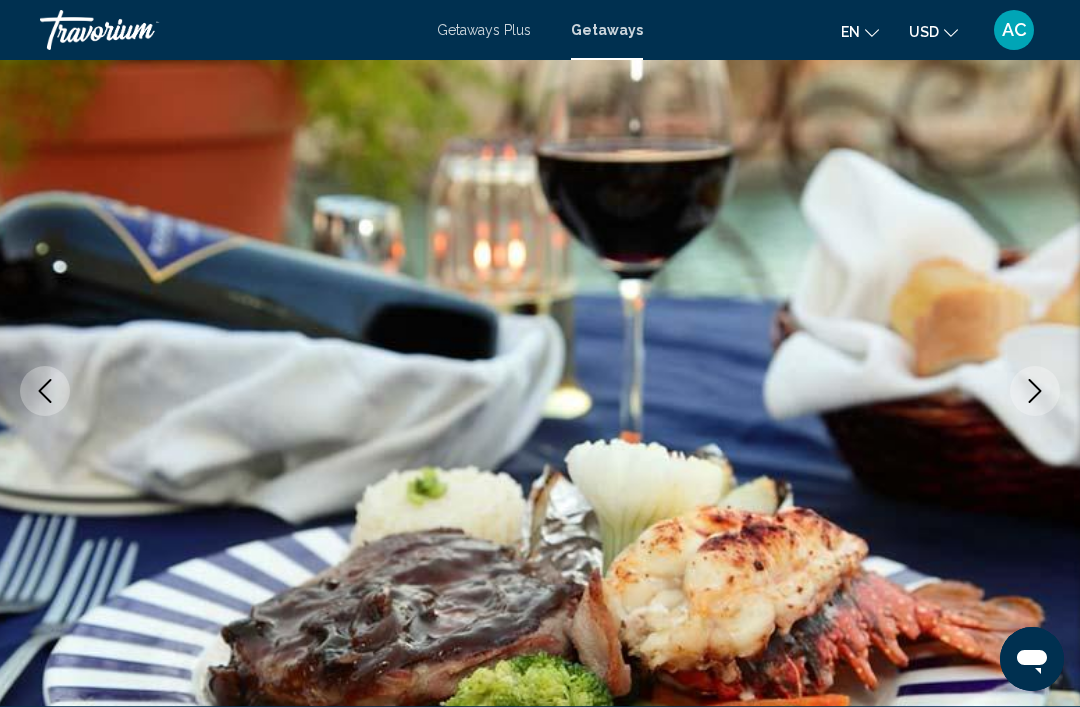 click 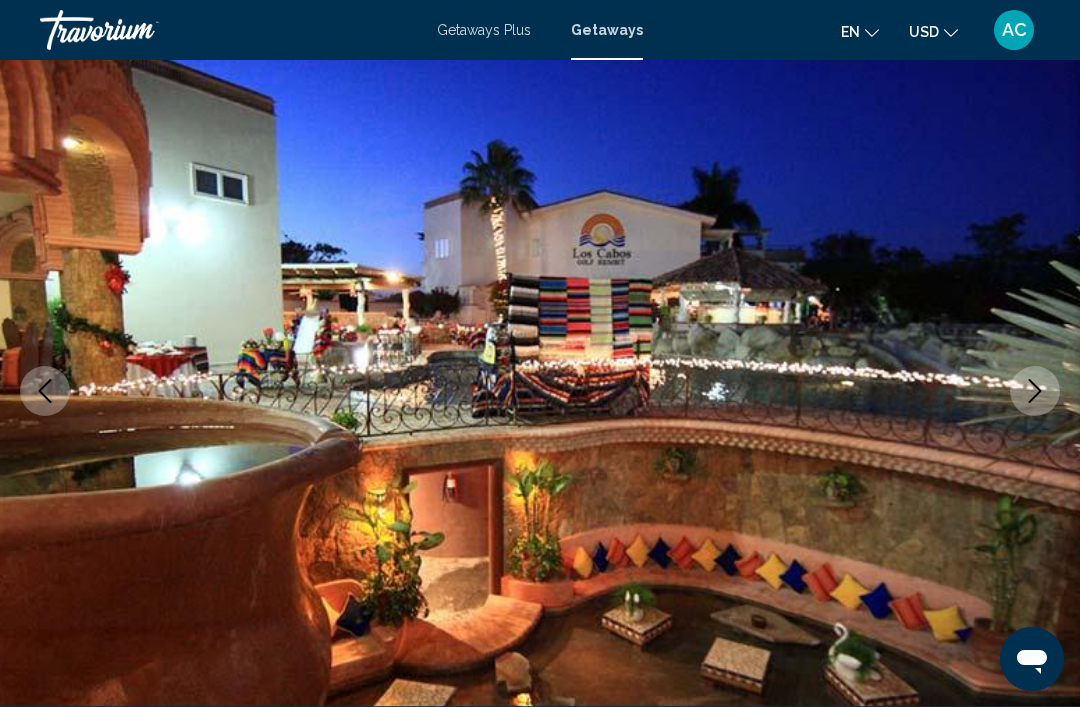 click at bounding box center (1035, 391) 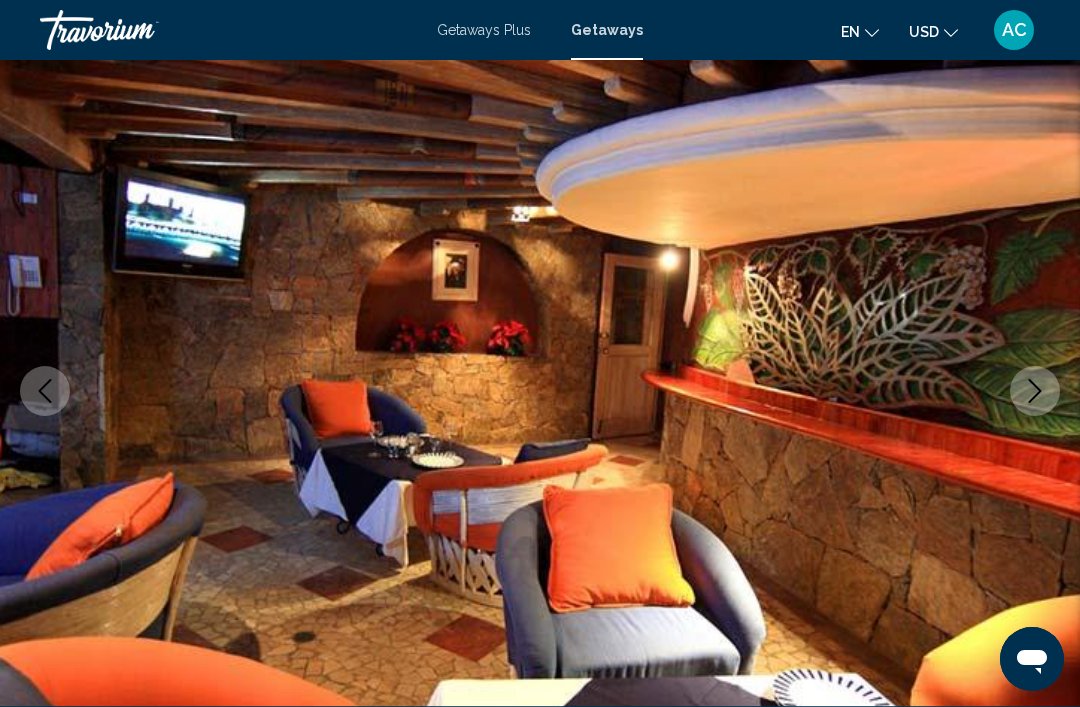 click at bounding box center (1035, 391) 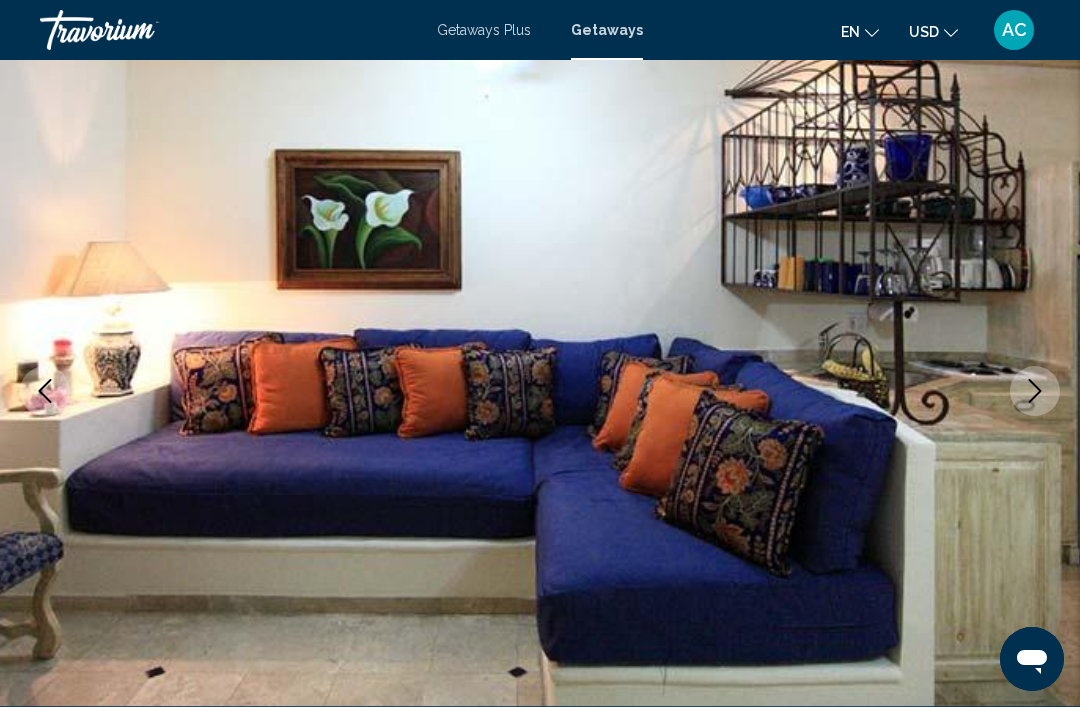 click at bounding box center (1035, 391) 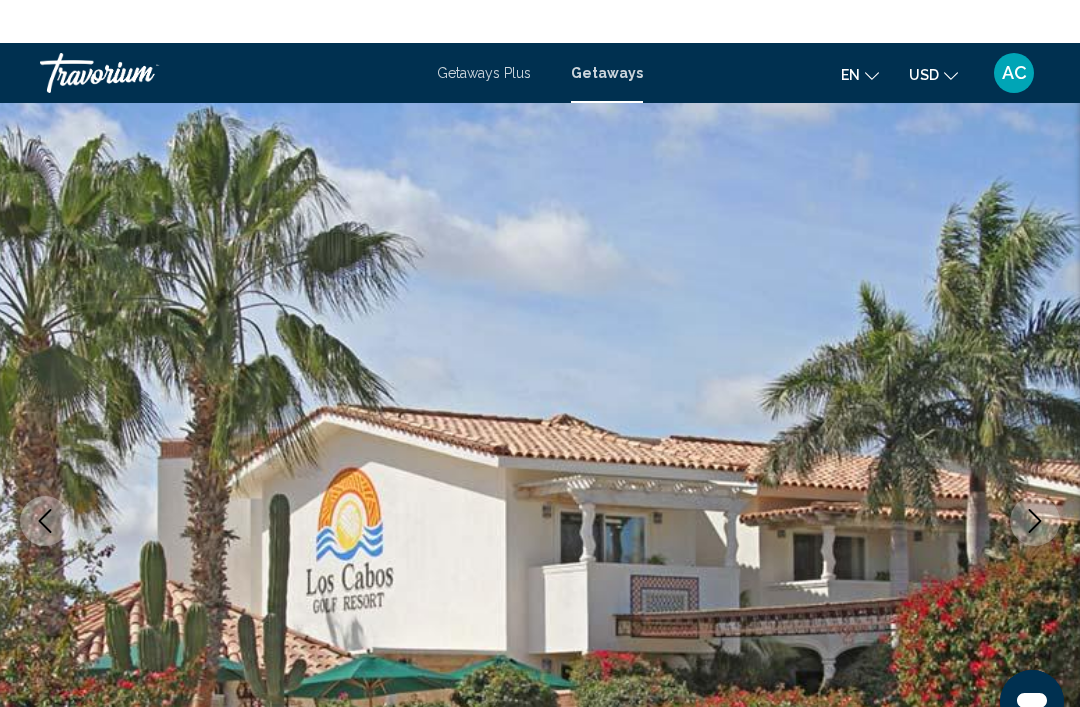 scroll, scrollTop: 0, scrollLeft: 0, axis: both 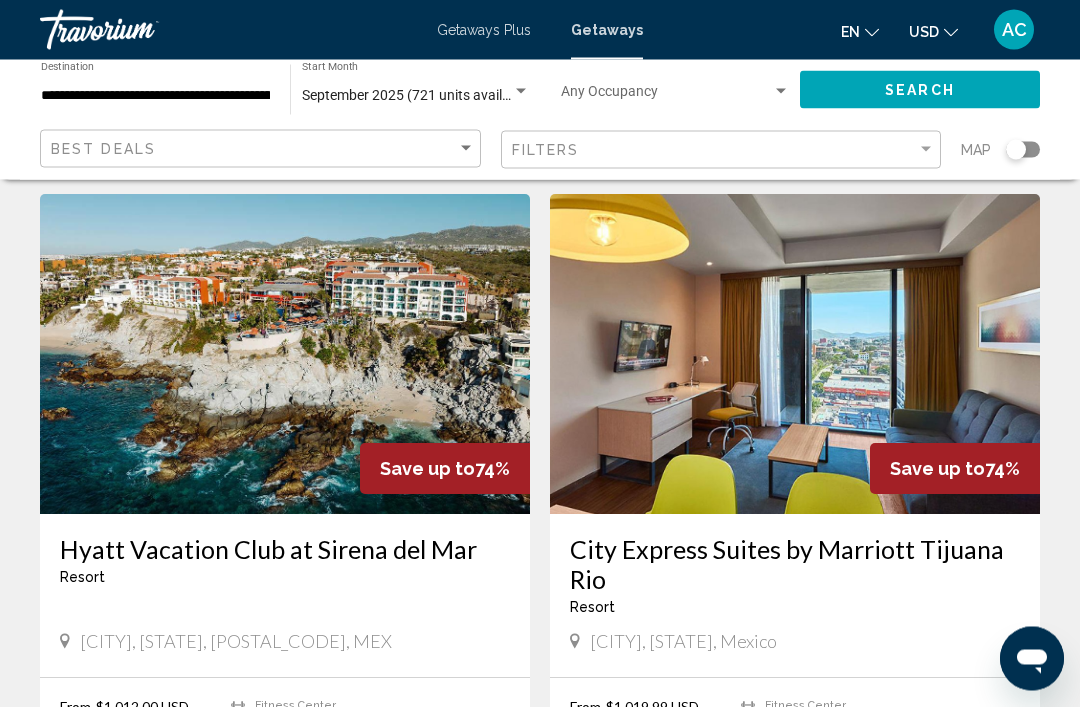 click at bounding box center (285, 355) 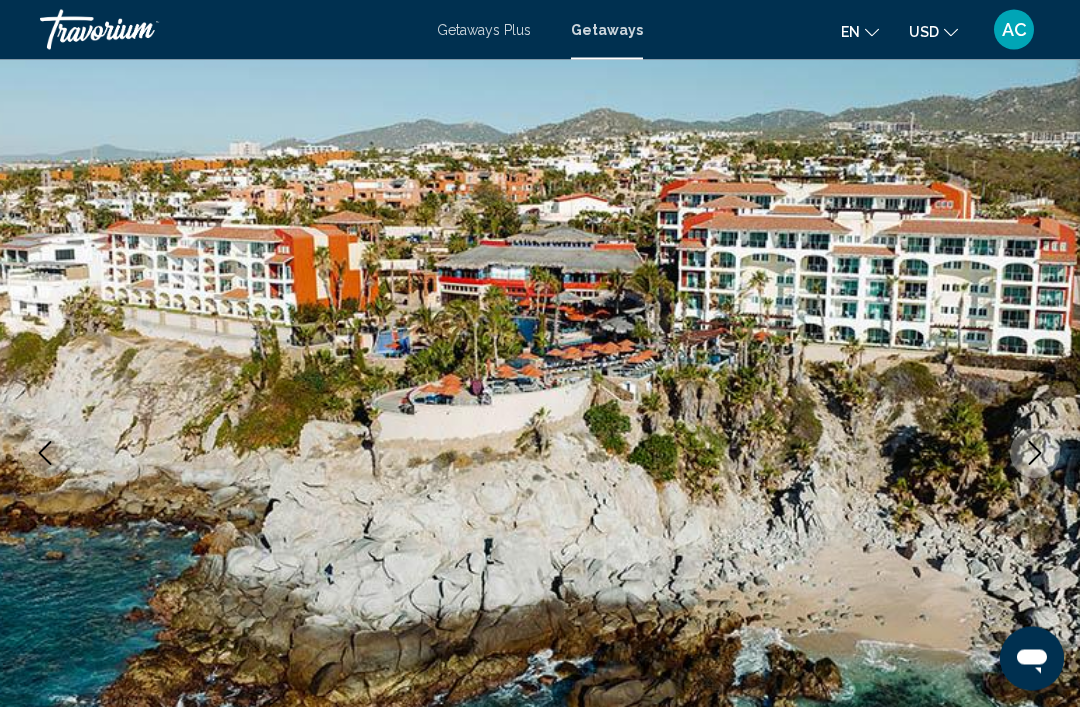 scroll, scrollTop: 83, scrollLeft: 0, axis: vertical 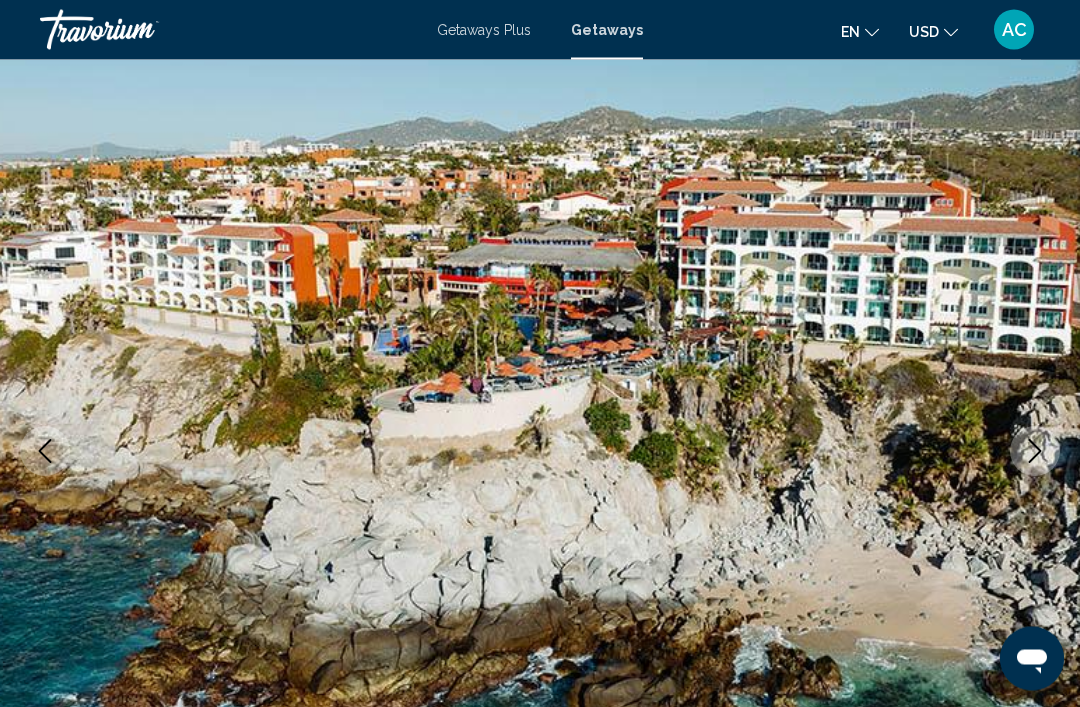 click 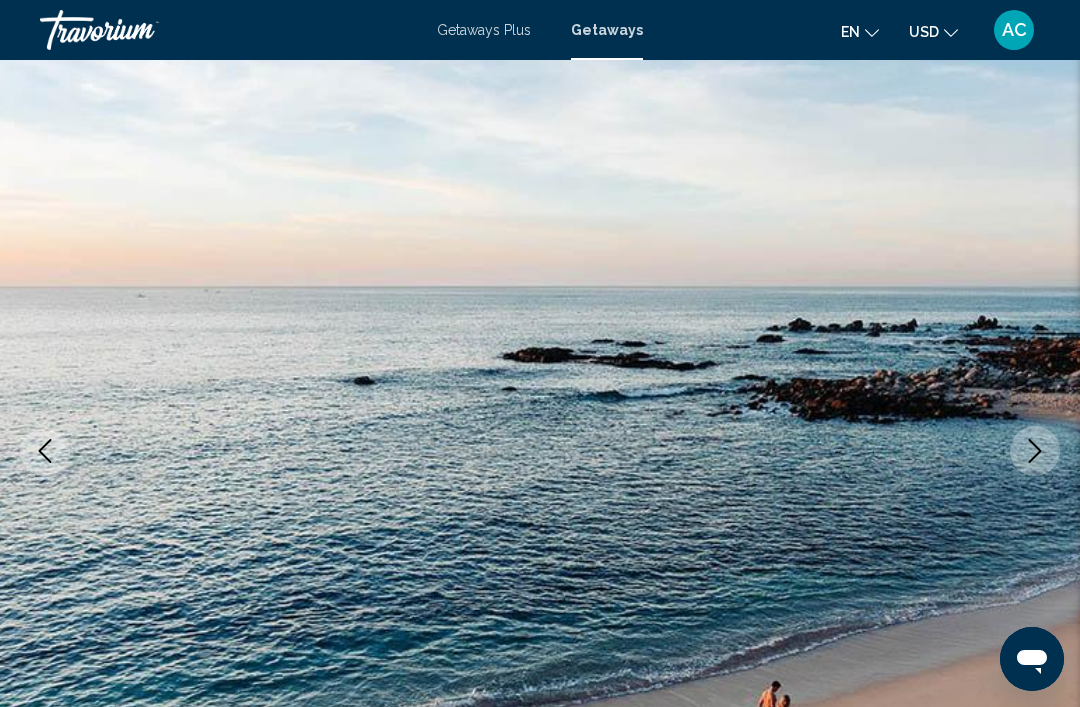 click 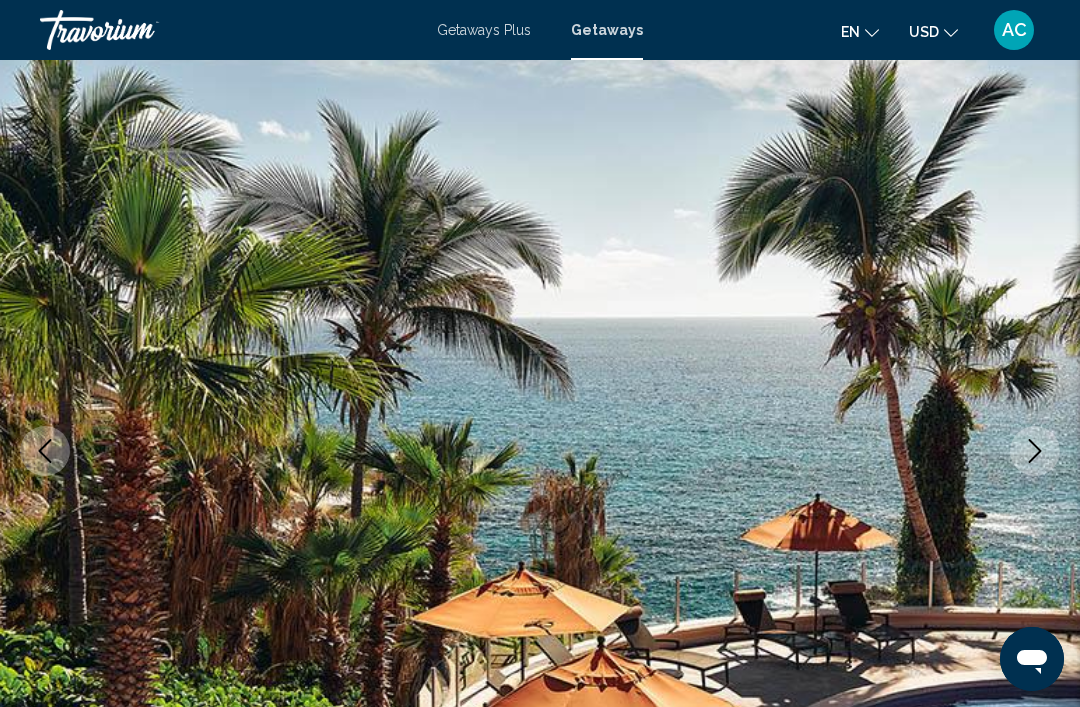 click at bounding box center (1035, 451) 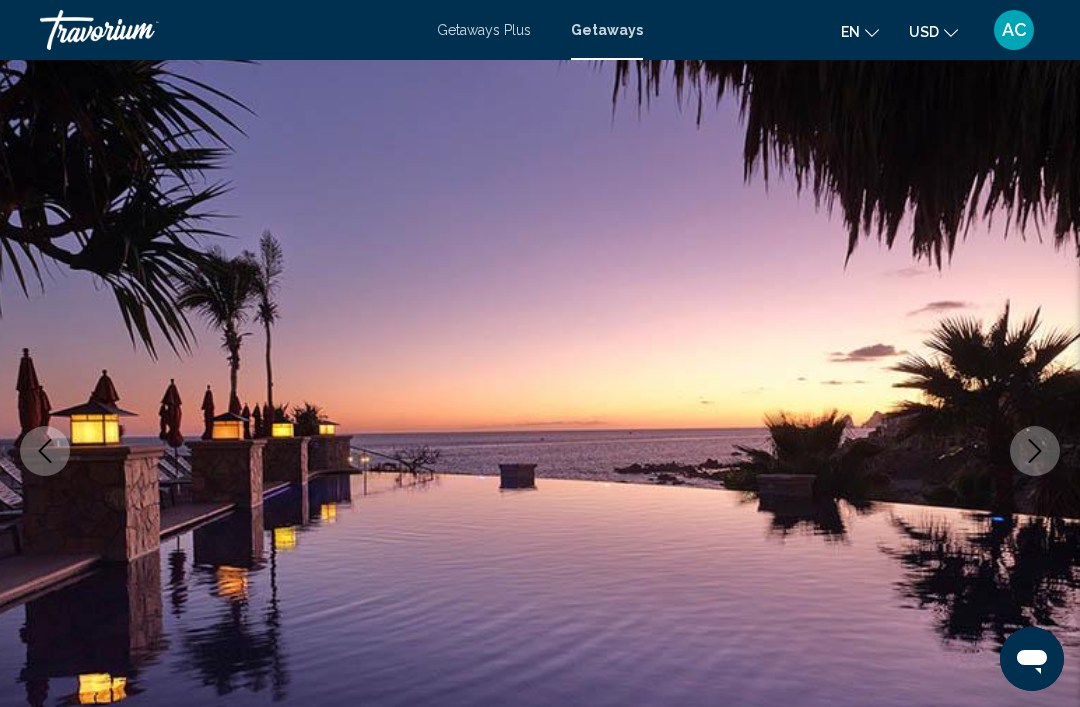 click 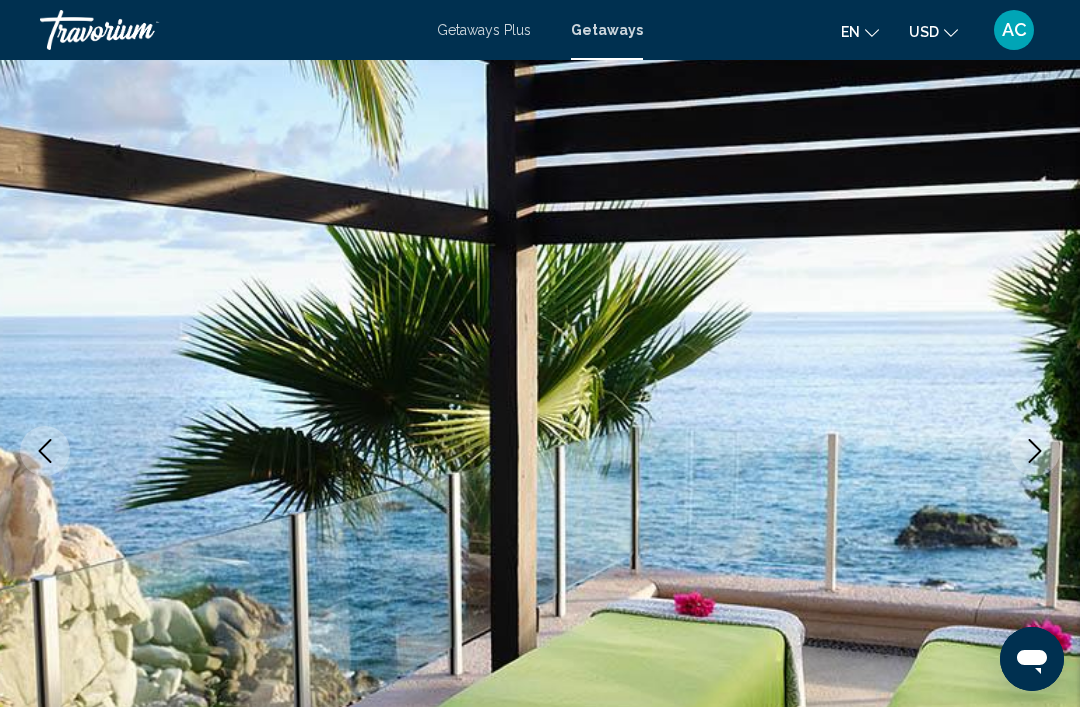 click at bounding box center [1035, 451] 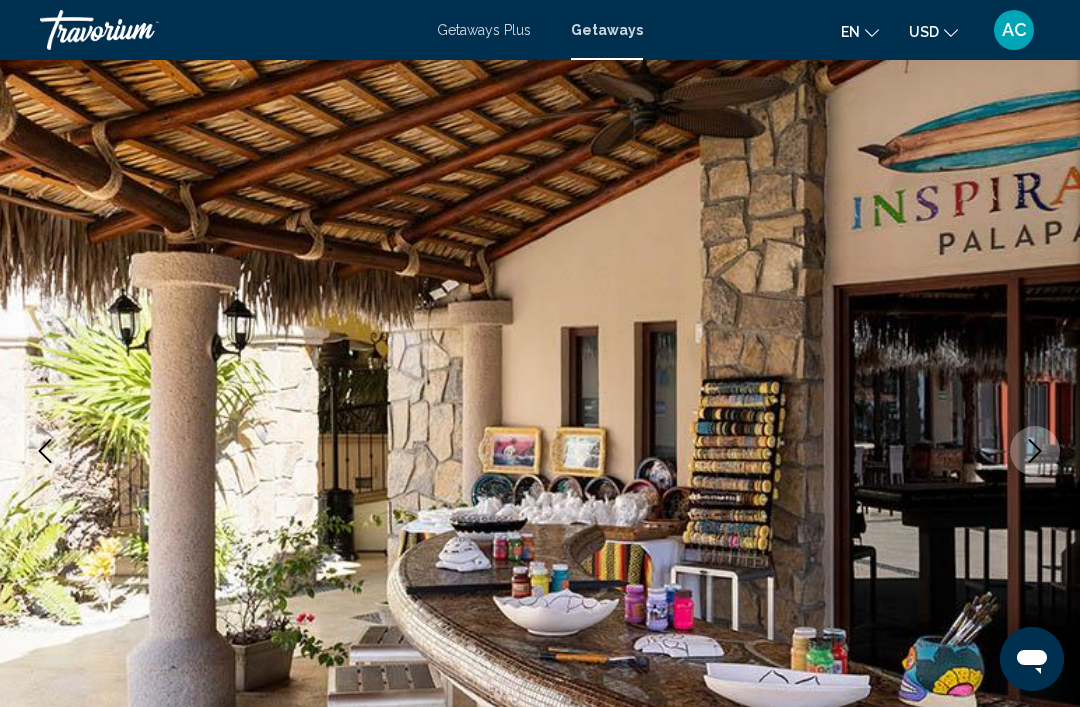 click at bounding box center [1035, 451] 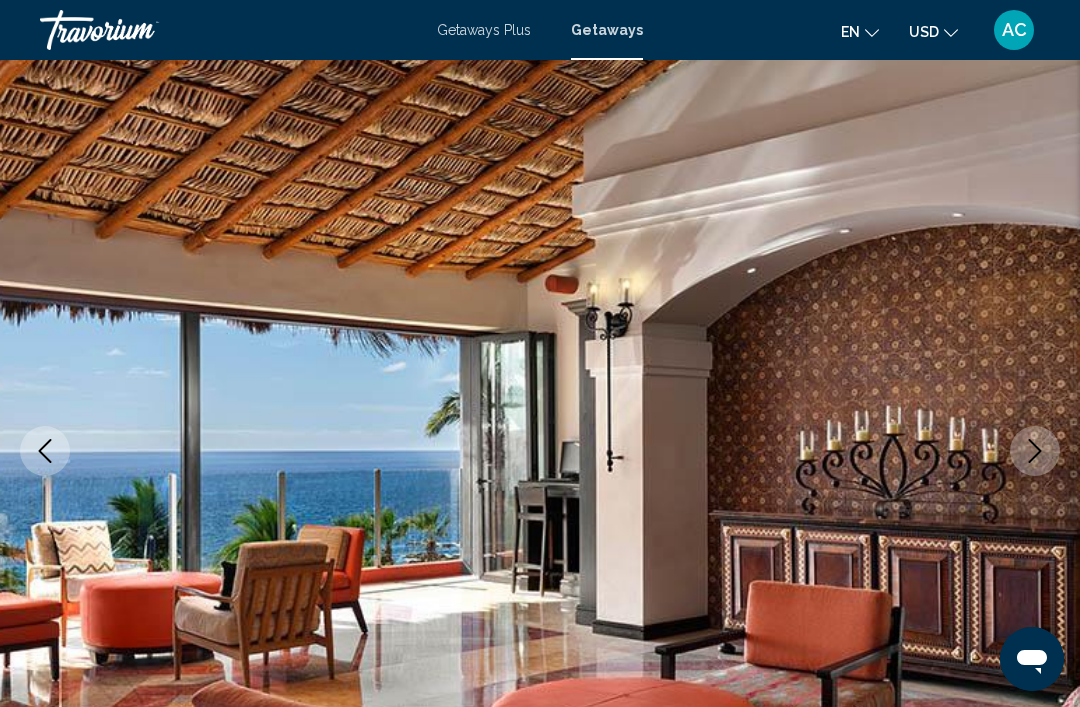 click at bounding box center (1035, 451) 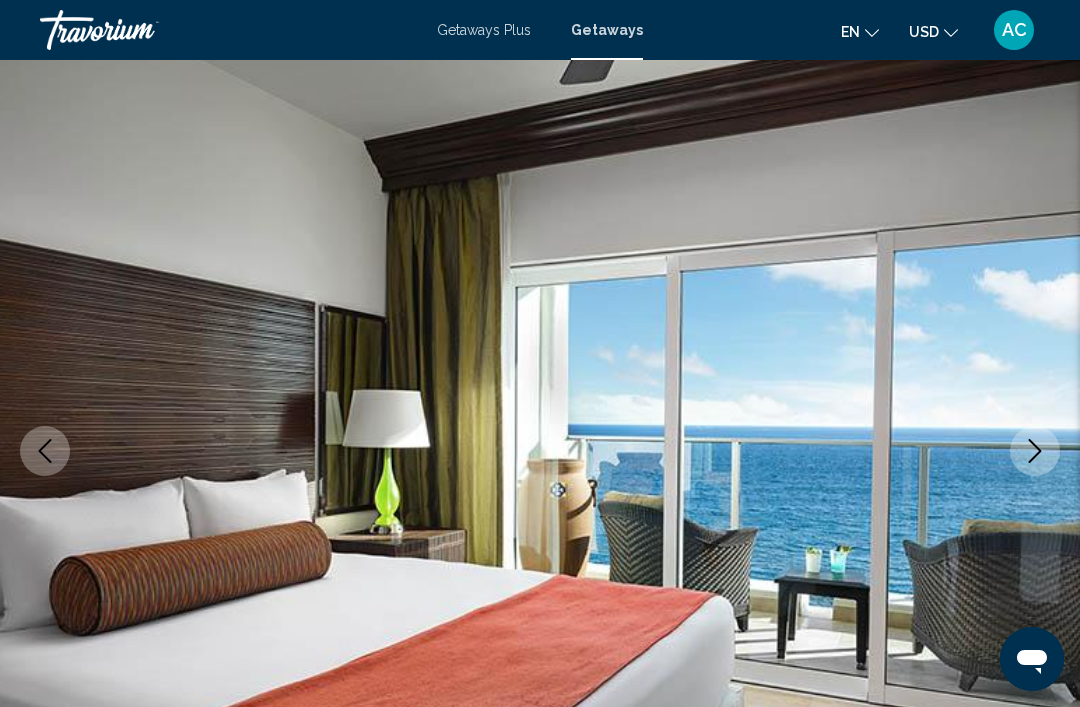 click at bounding box center [1035, 451] 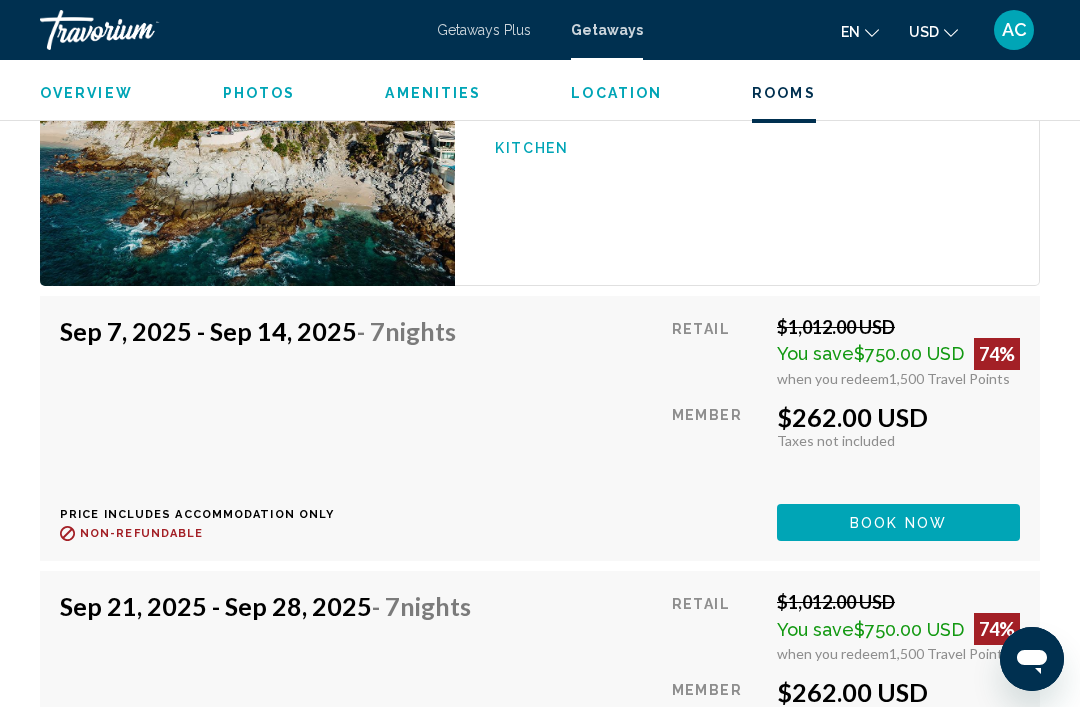 scroll, scrollTop: 3715, scrollLeft: 0, axis: vertical 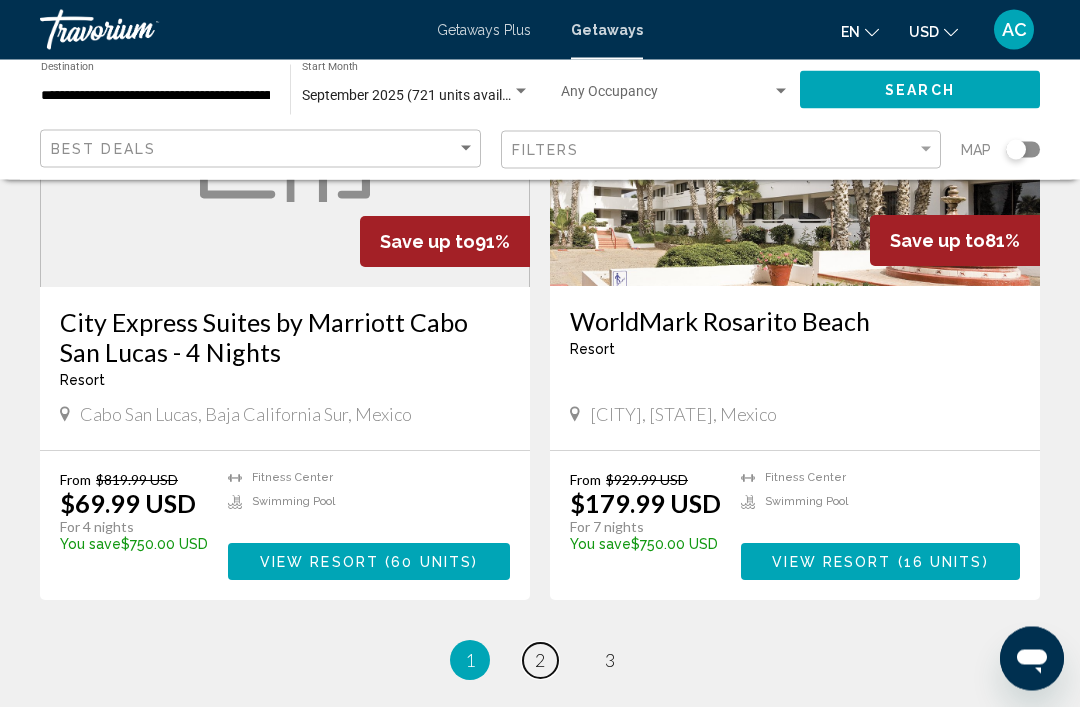 click on "page  2" at bounding box center [540, 661] 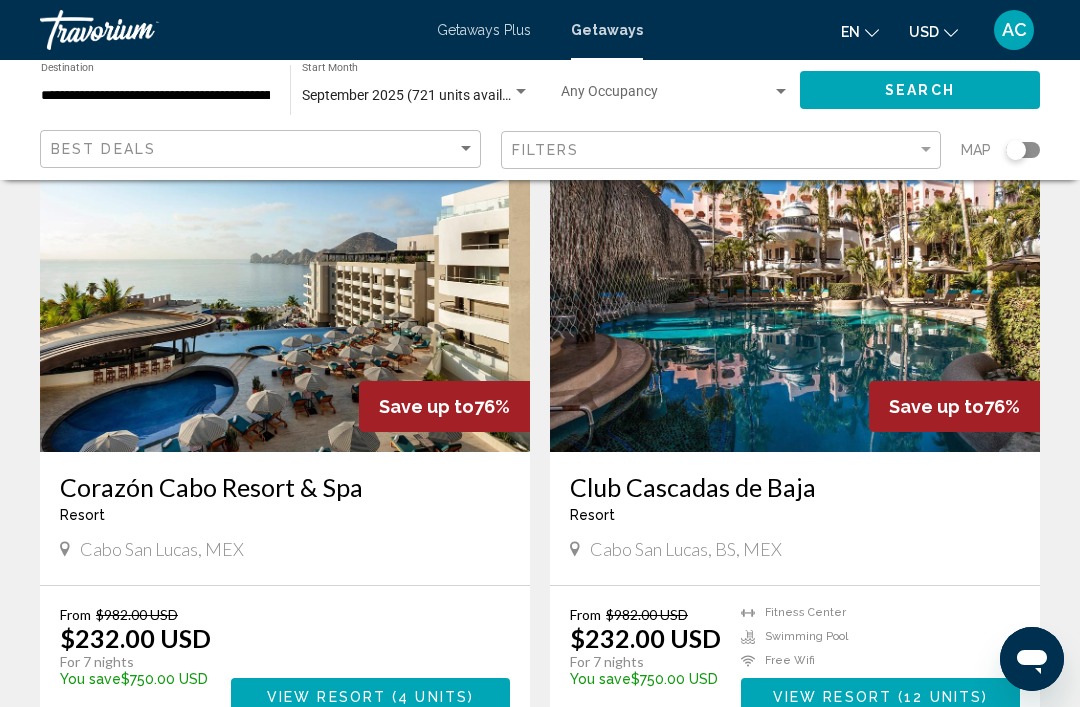 scroll, scrollTop: 1405, scrollLeft: 0, axis: vertical 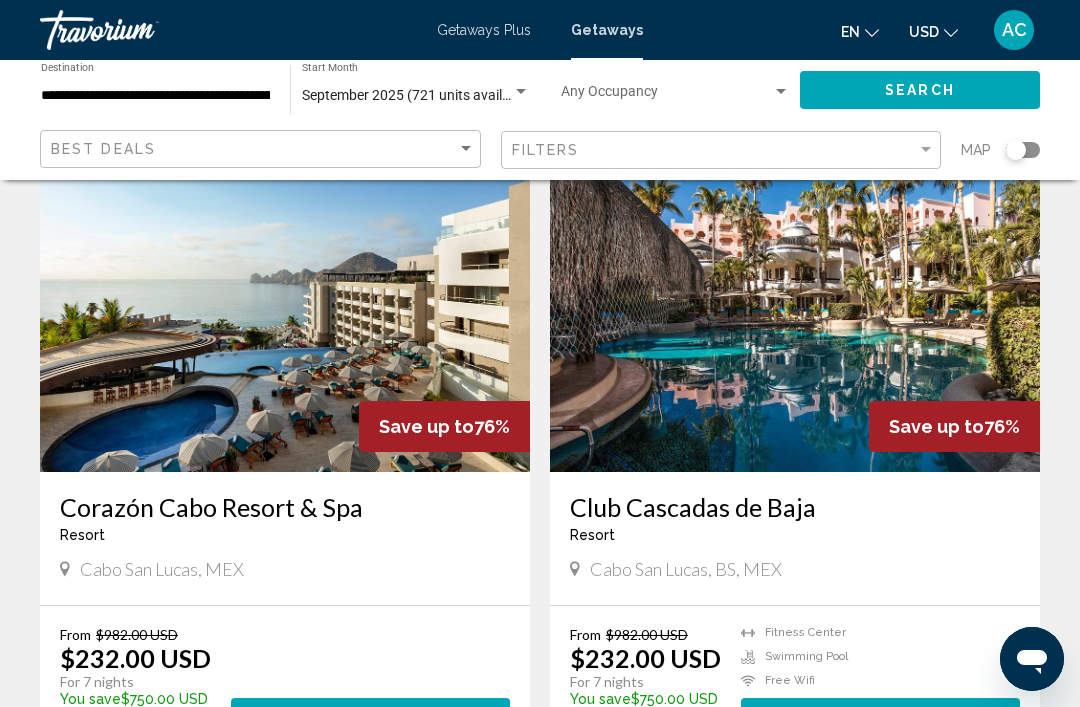 click on "View Resort" at bounding box center [832, 717] 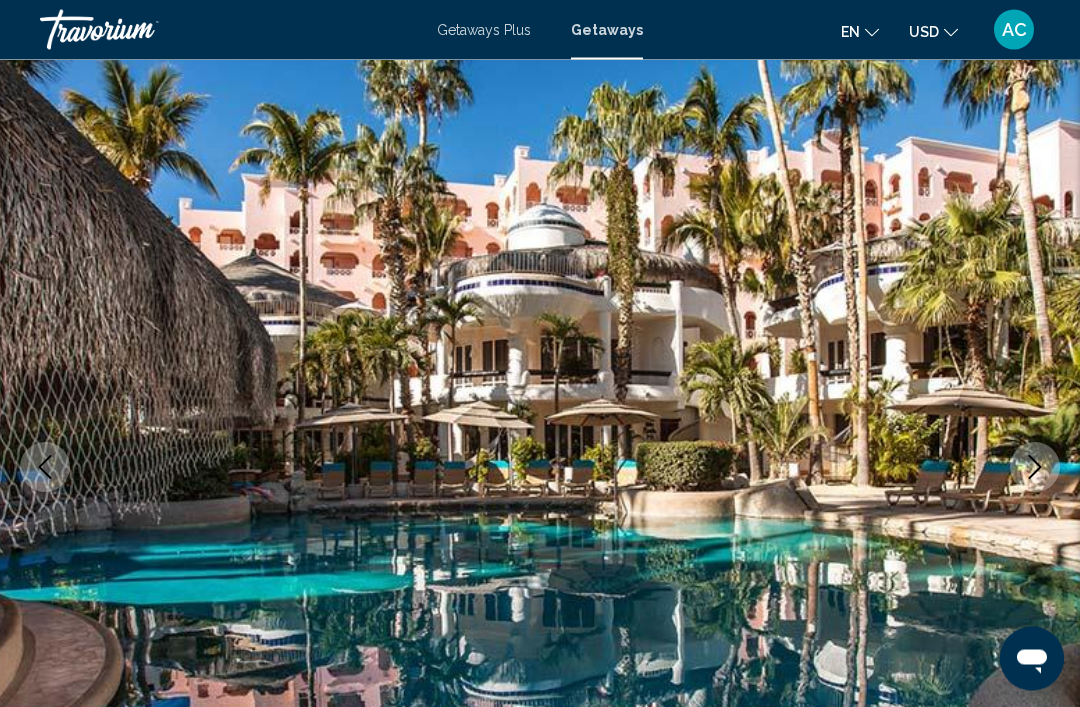 scroll, scrollTop: 82, scrollLeft: 0, axis: vertical 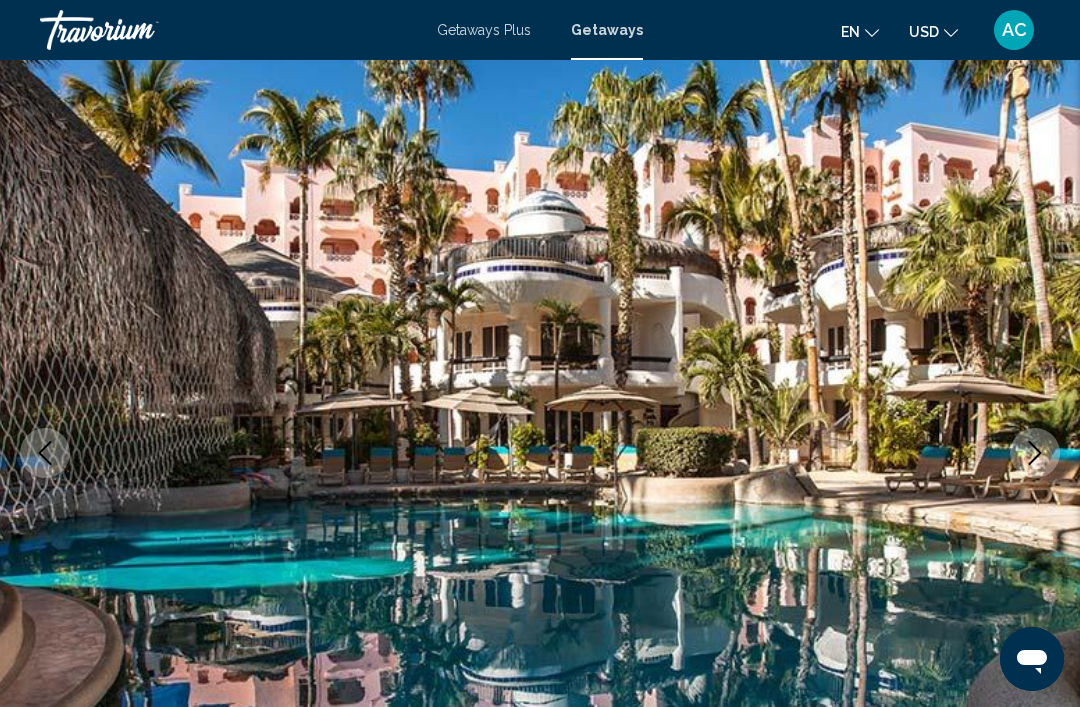 click 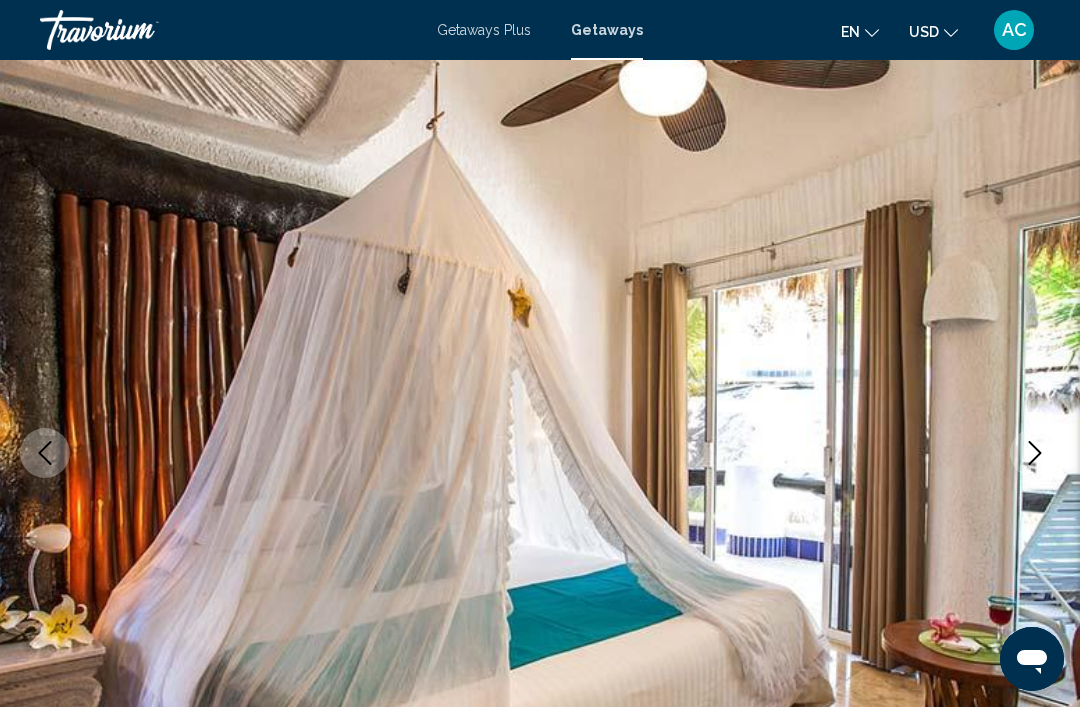 click at bounding box center (540, 453) 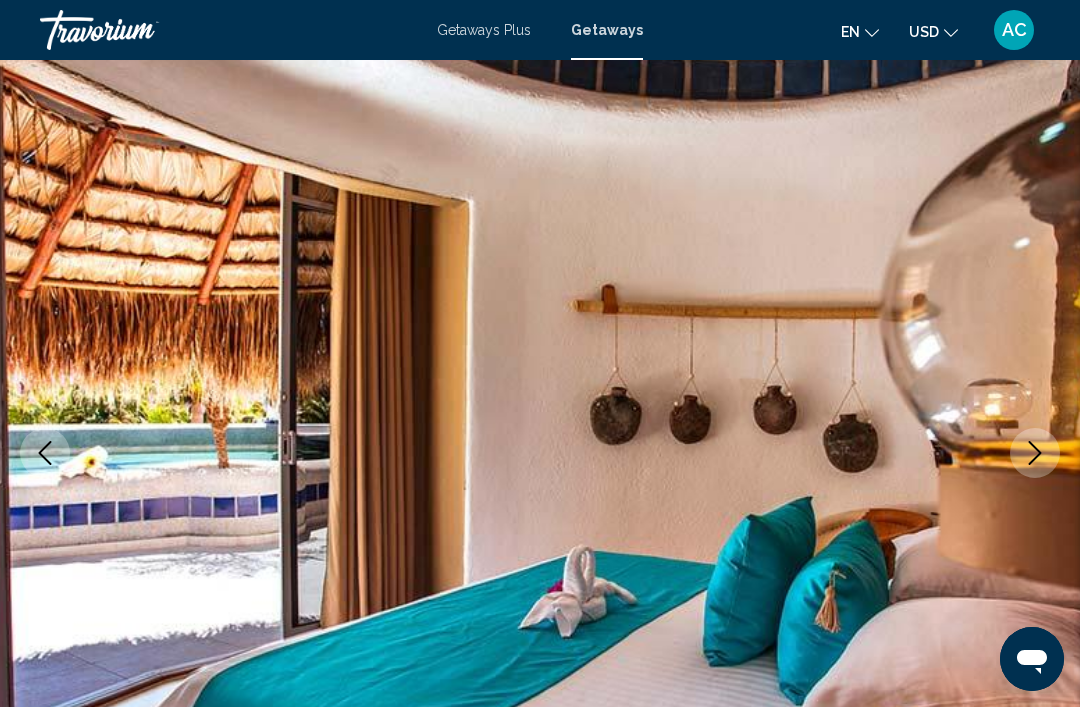 click at bounding box center [1035, 453] 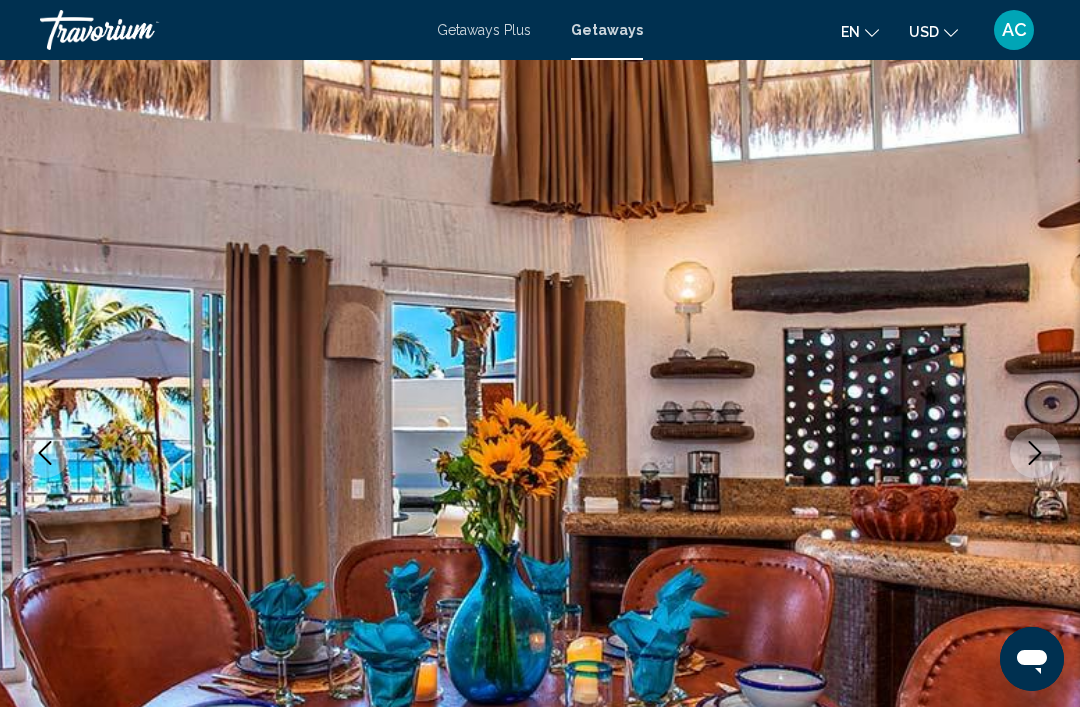 click 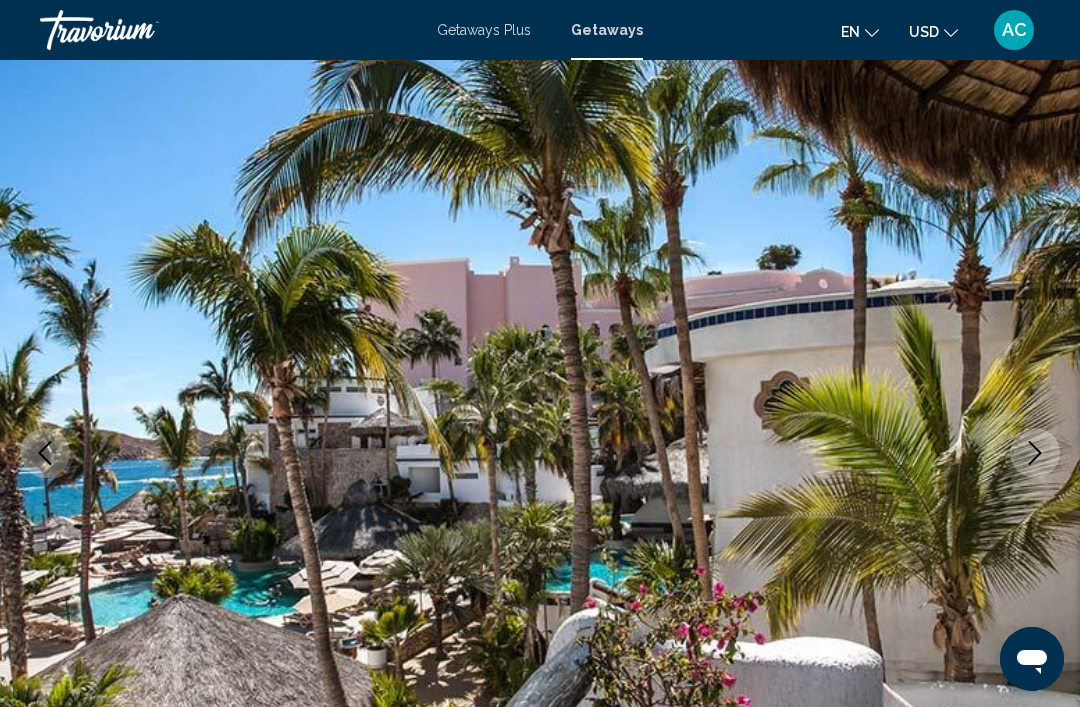 click at bounding box center [540, 453] 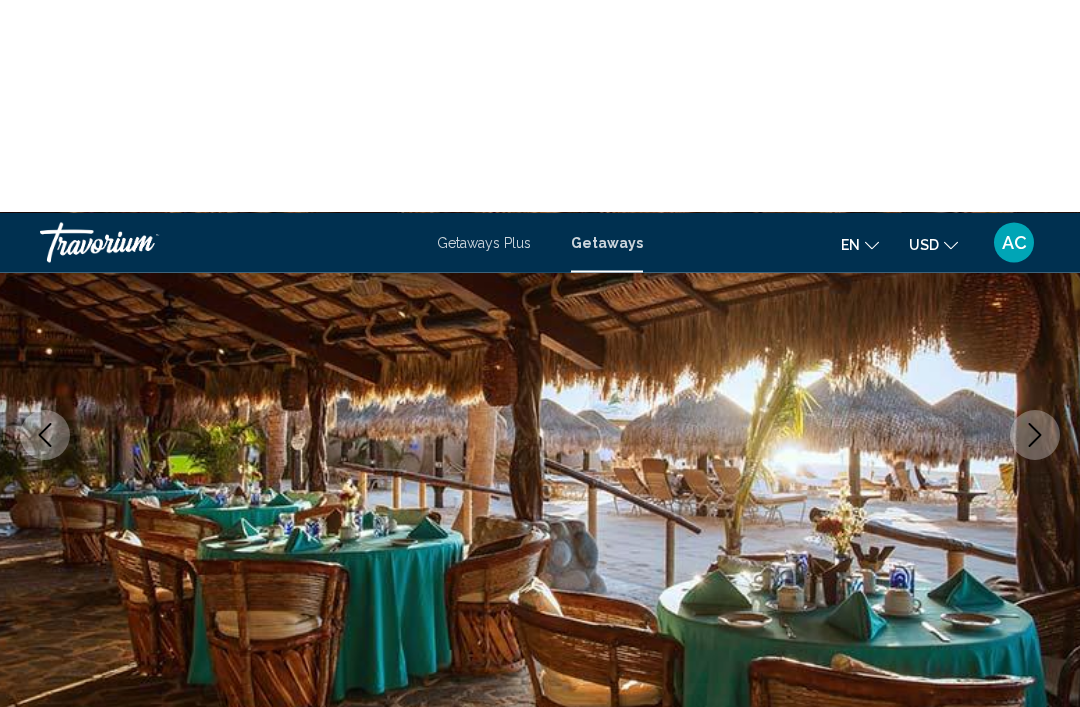 scroll, scrollTop: 0, scrollLeft: 0, axis: both 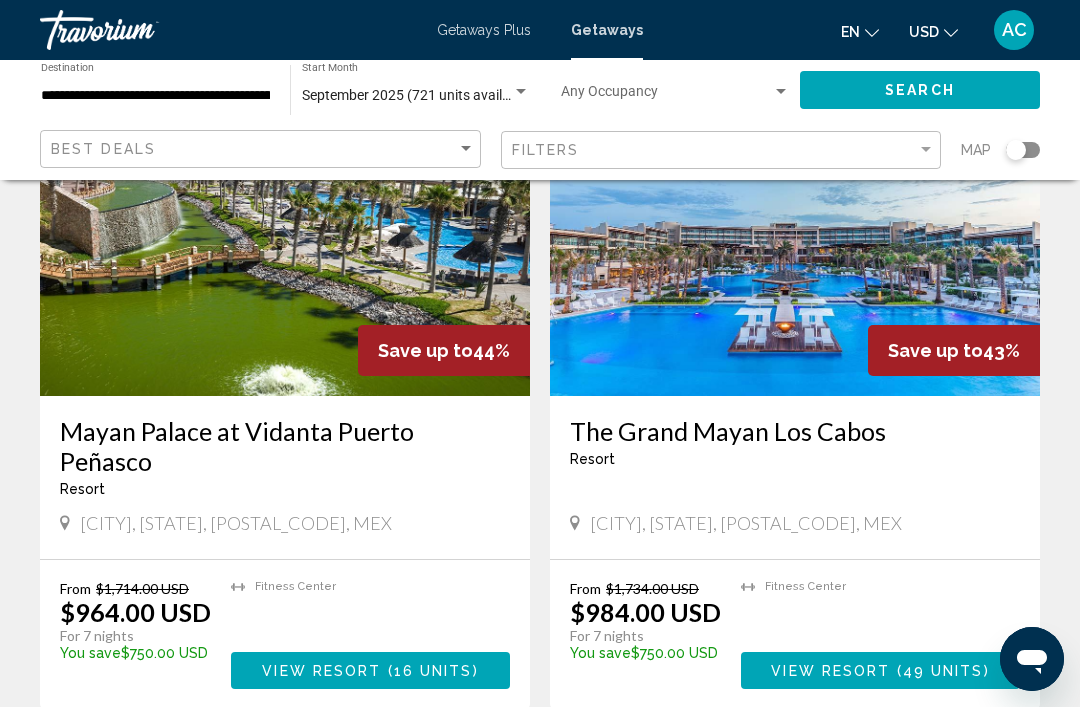 click on "3" at bounding box center (610, 769) 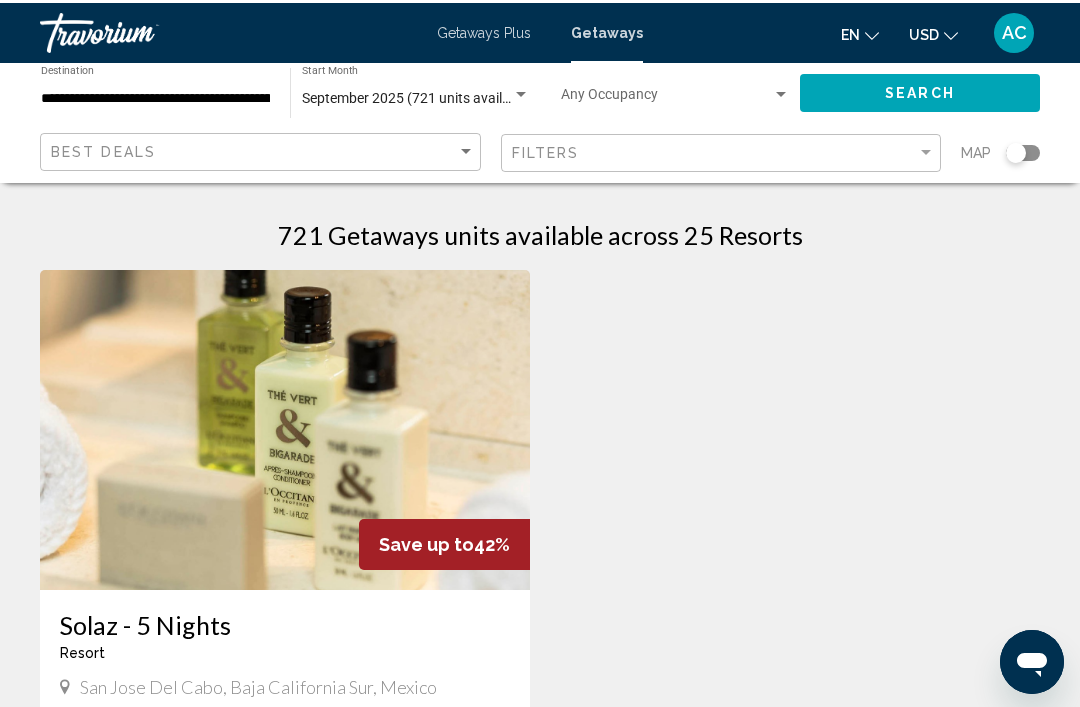 scroll, scrollTop: 0, scrollLeft: 0, axis: both 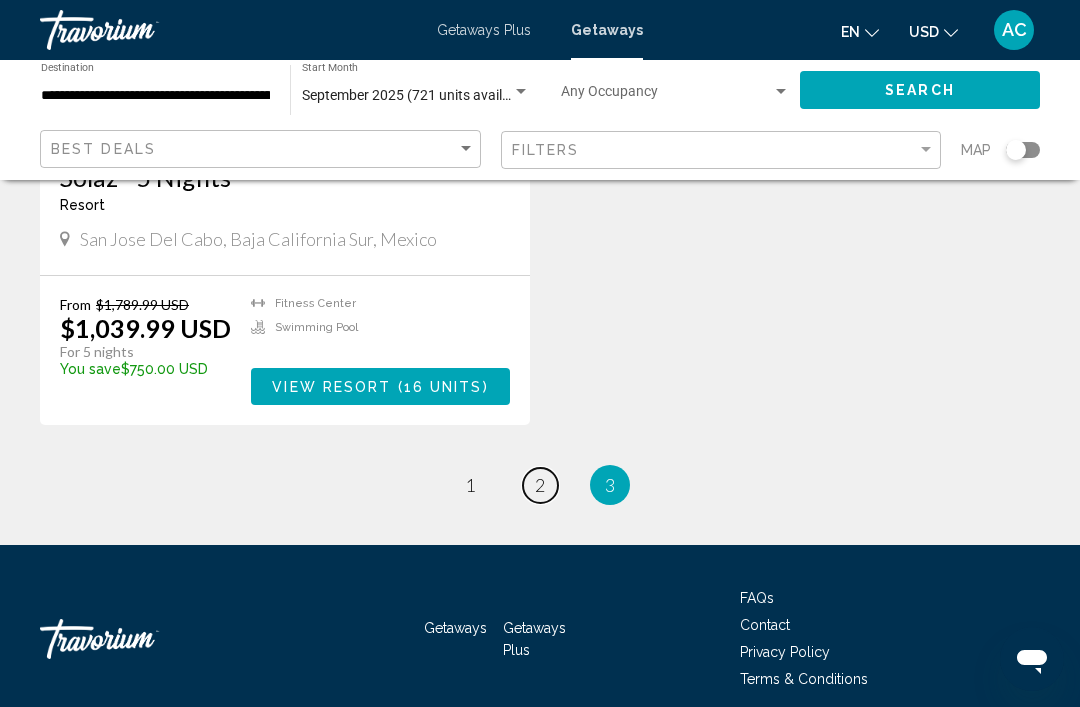 click on "2" at bounding box center (540, 485) 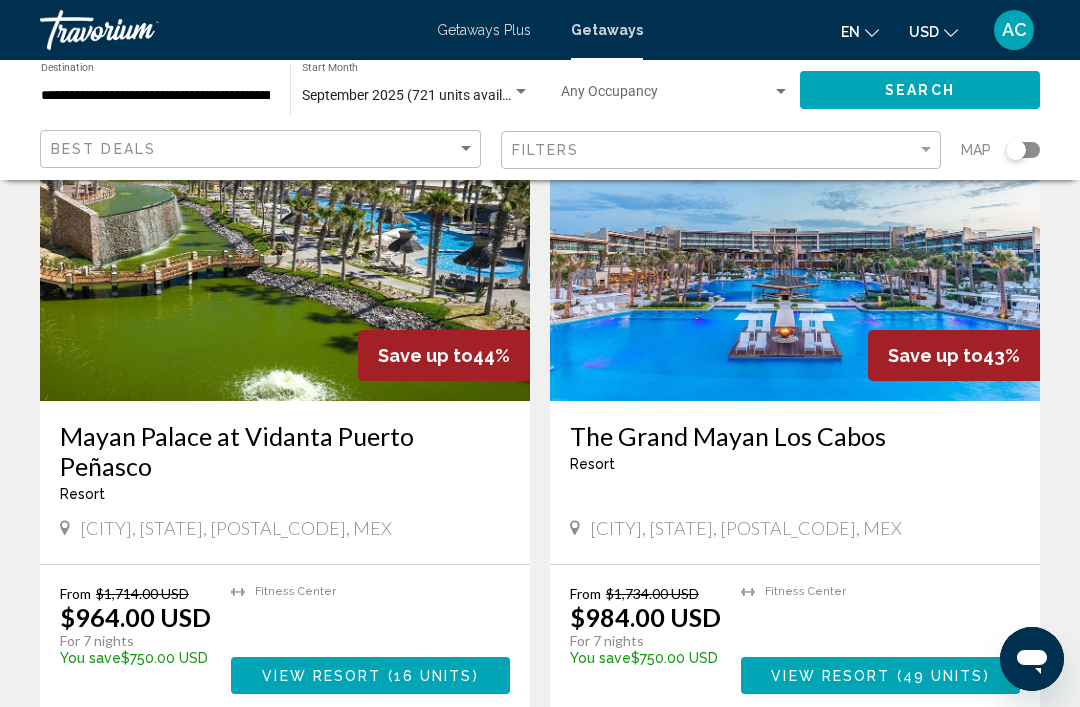 scroll, scrollTop: 3468, scrollLeft: 0, axis: vertical 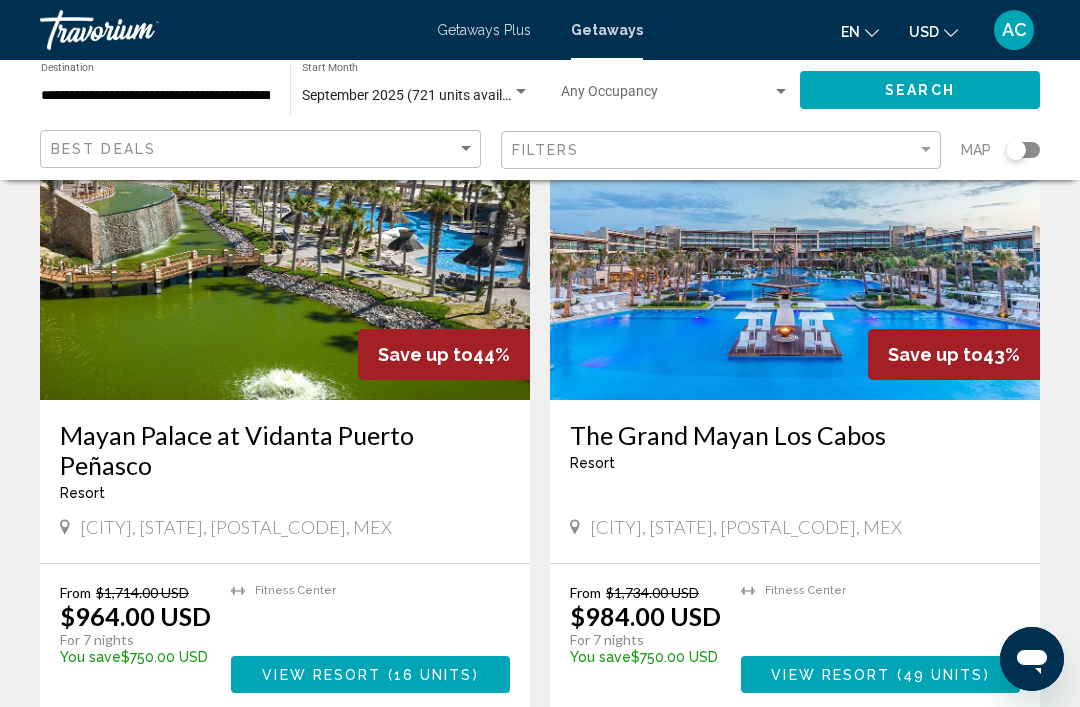 click on "View Resort" at bounding box center [830, 675] 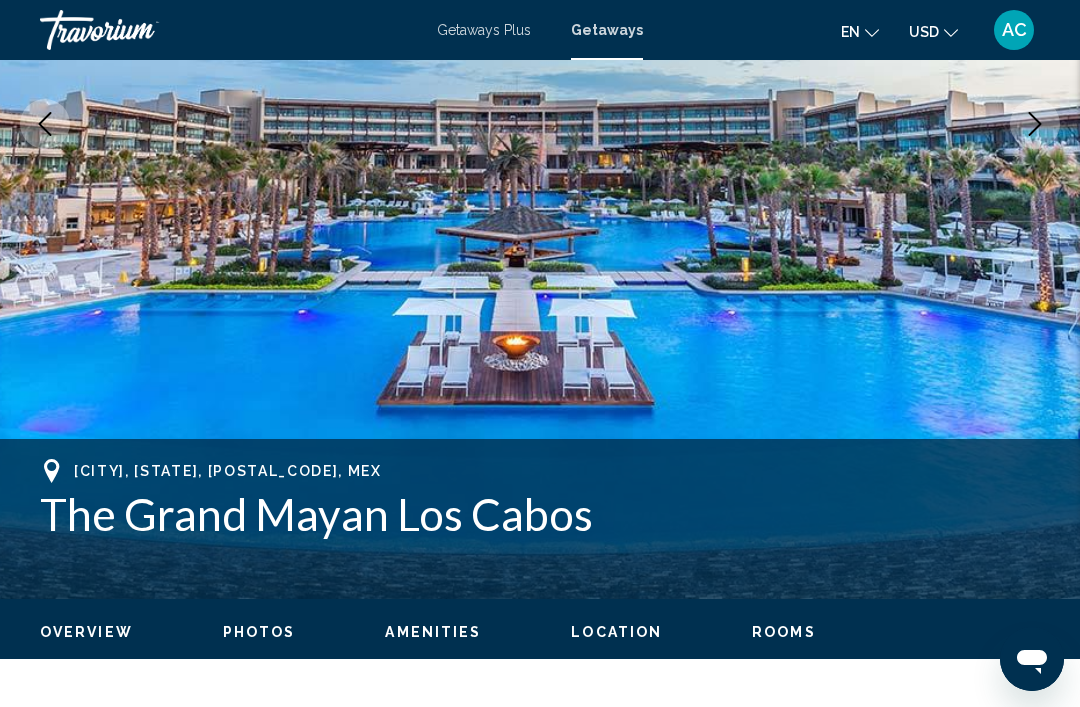 scroll, scrollTop: 405, scrollLeft: 0, axis: vertical 